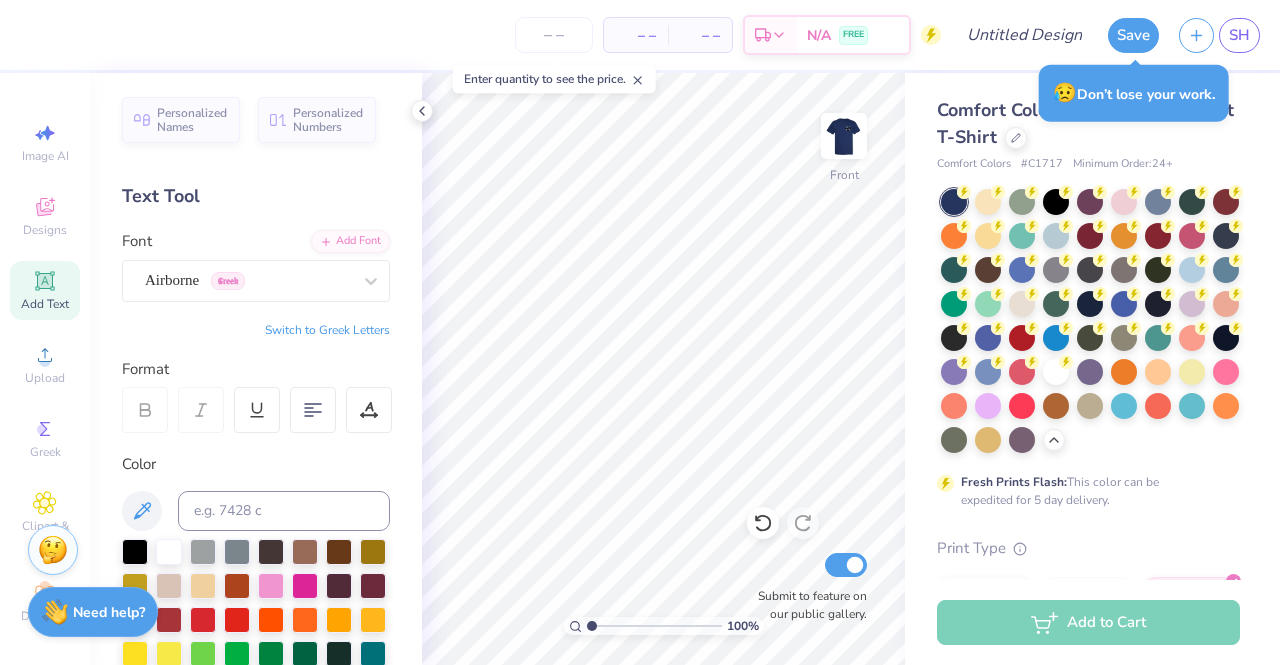 scroll, scrollTop: 0, scrollLeft: 0, axis: both 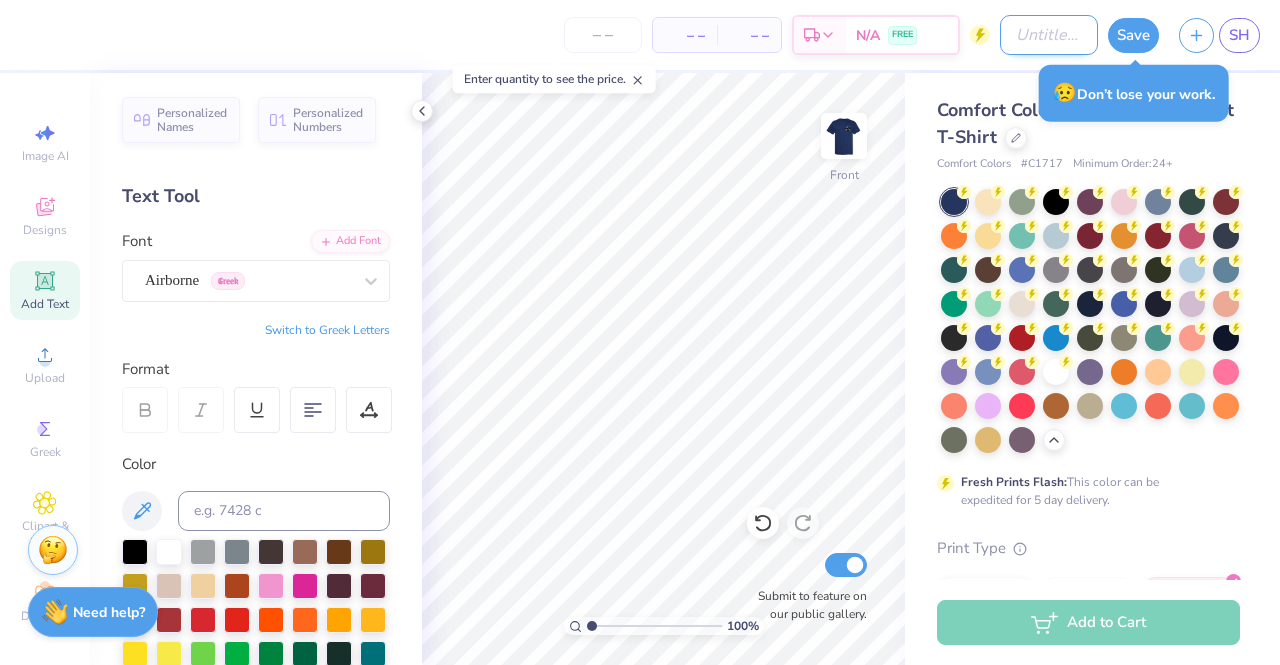 click on "Design Title" at bounding box center [1049, 35] 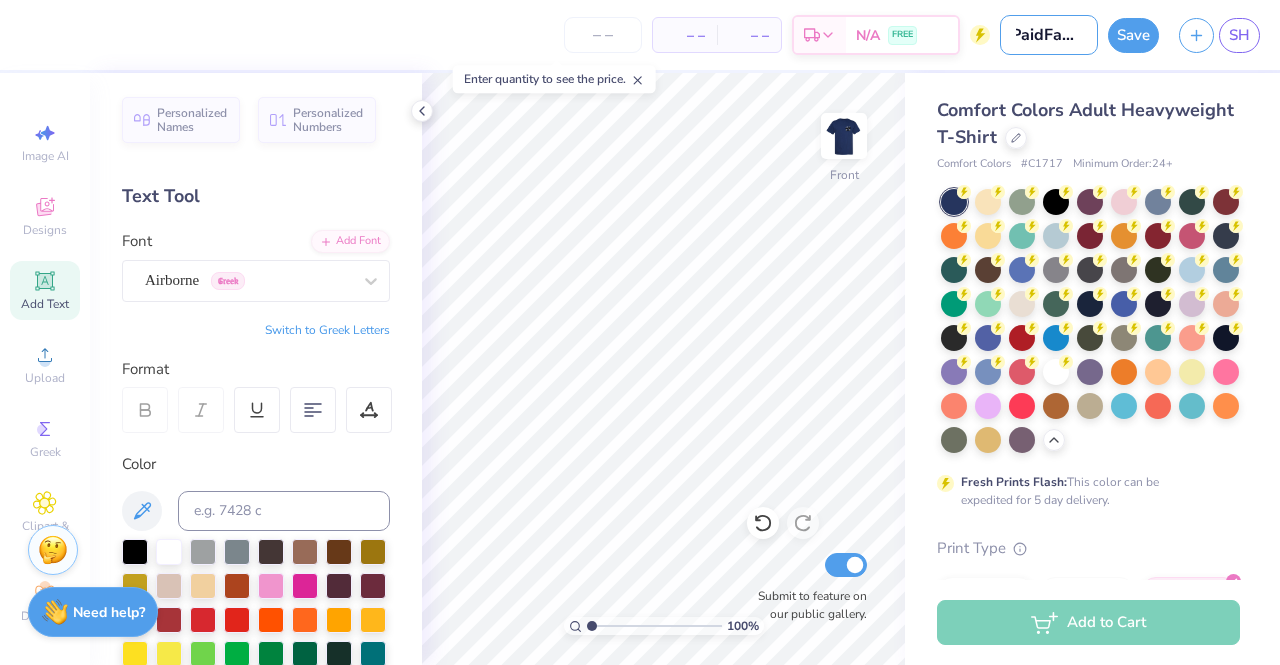 scroll, scrollTop: 0, scrollLeft: 12, axis: horizontal 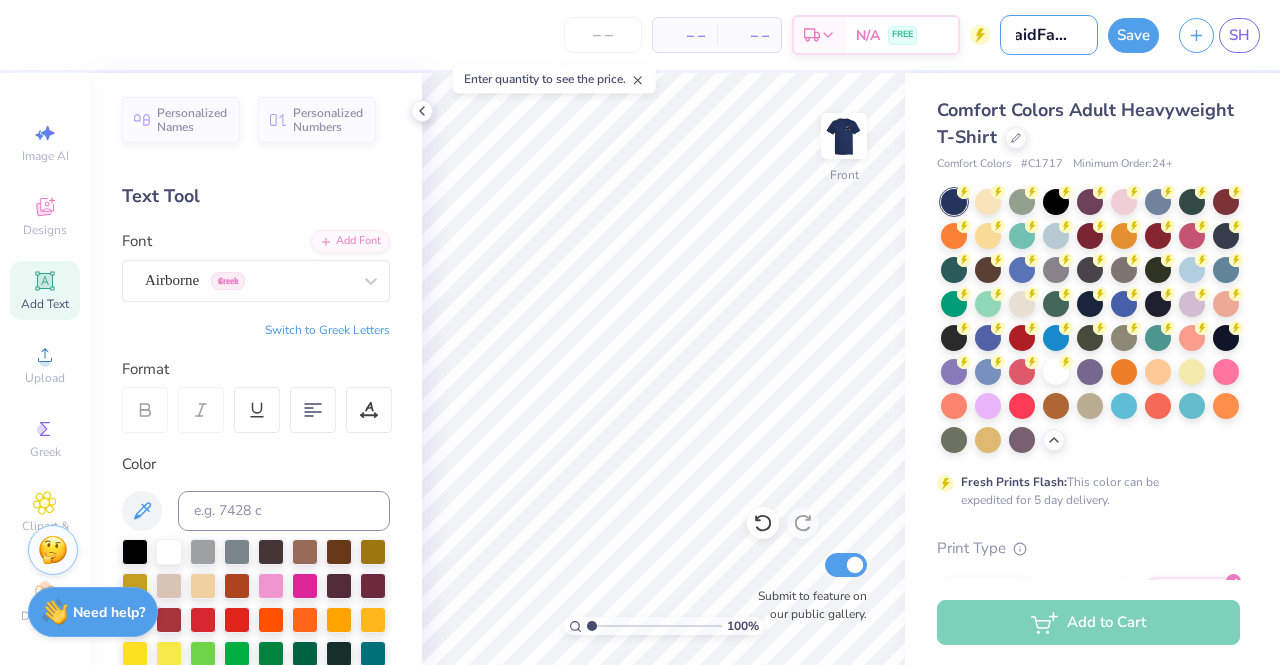 type on "PaidFall25" 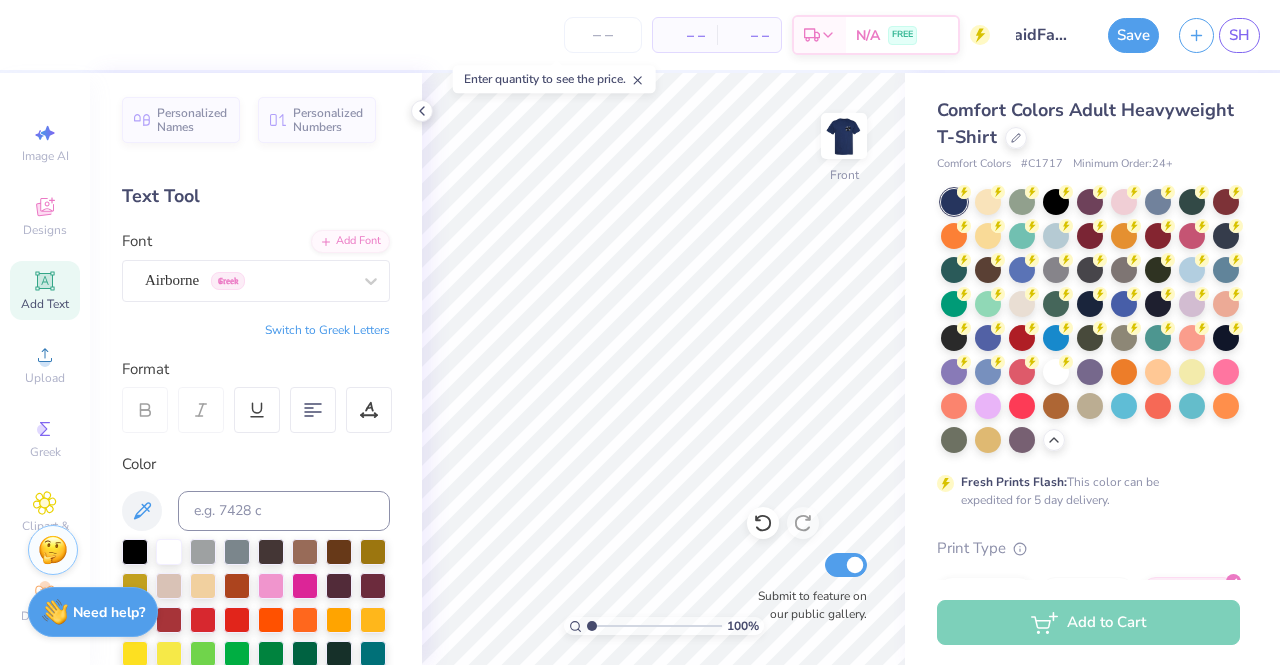 click on "Save" at bounding box center [1133, 35] 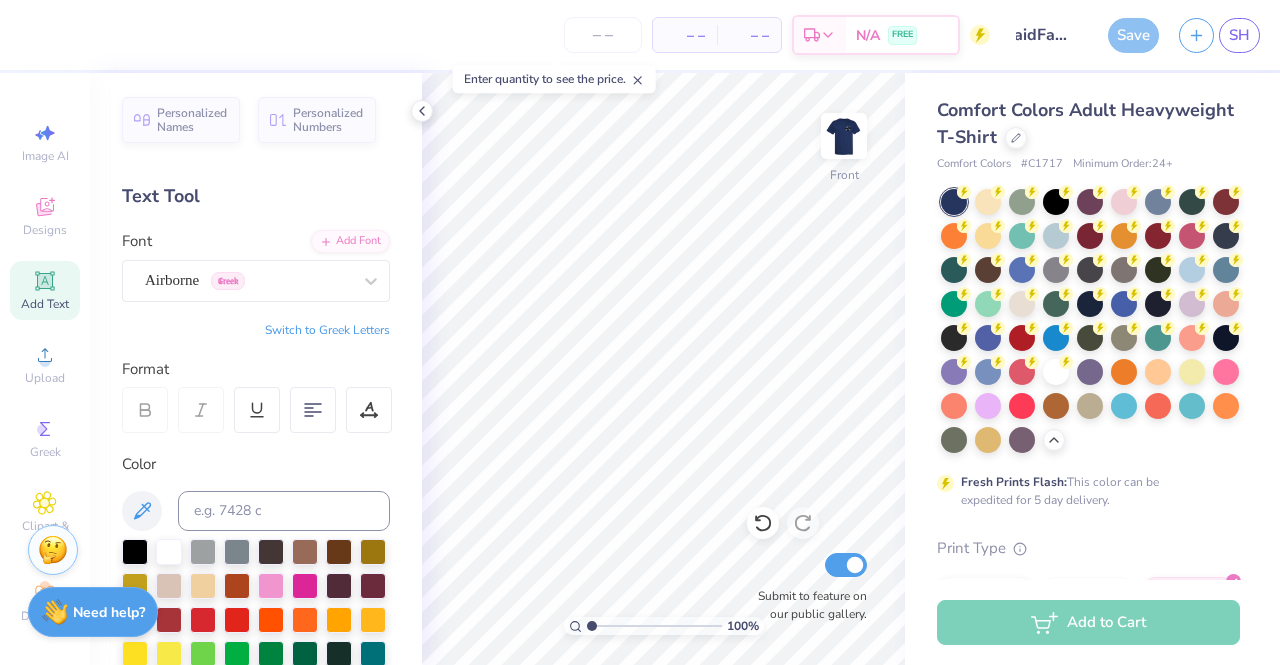 scroll, scrollTop: 0, scrollLeft: 0, axis: both 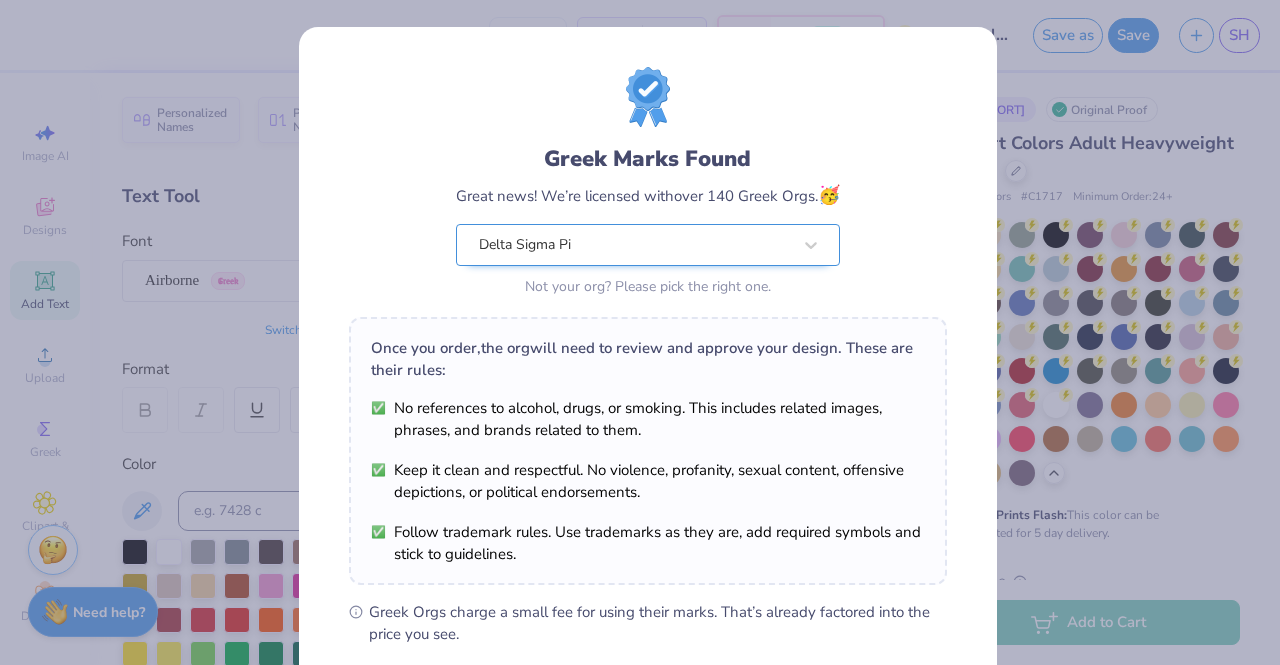 click on "Delta Sigma Pi" at bounding box center (635, 245) 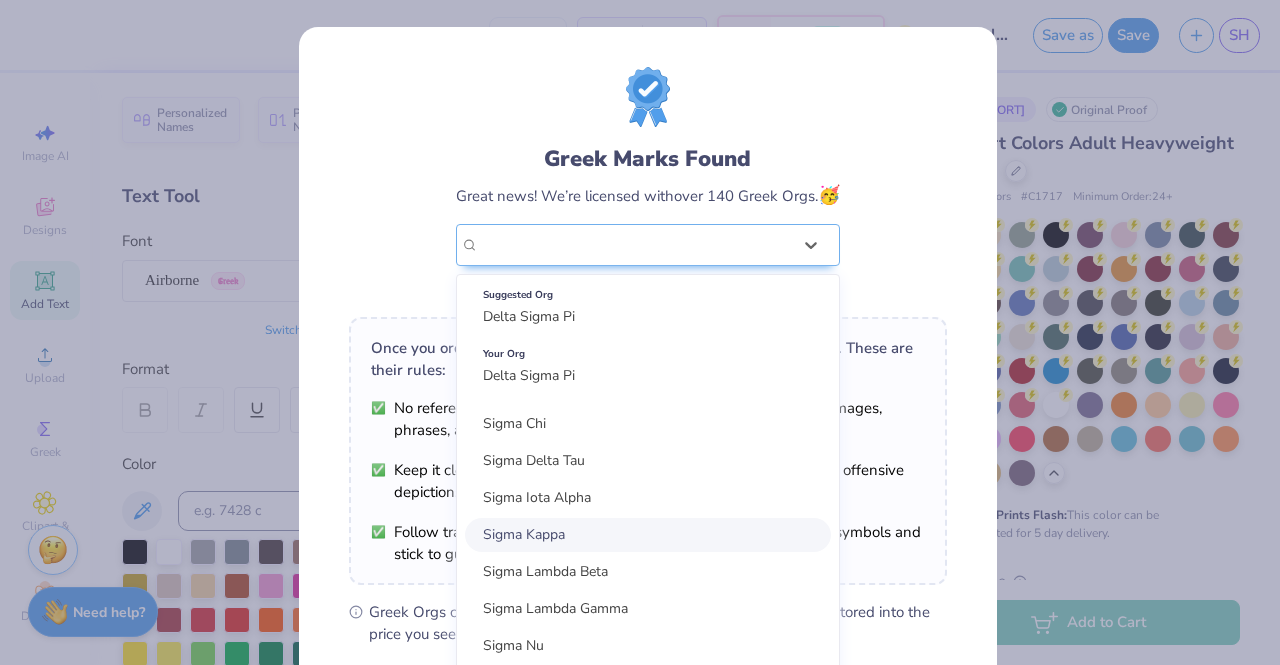 scroll, scrollTop: 4040, scrollLeft: 0, axis: vertical 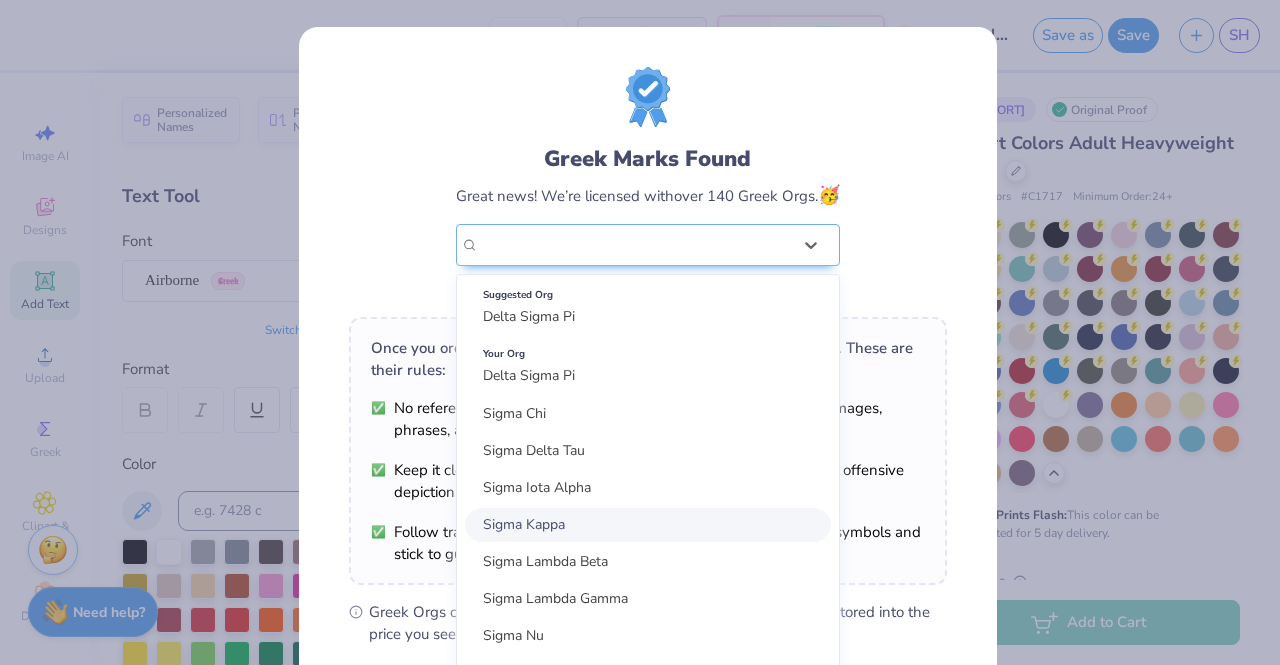 click on "Greek Marks Found Great news! We’re licensed with  over 140 Greek Orgs. 🥳 option  focused, 113 of 120. 120 results available. Use Up and Down to choose options, press Enter to select the currently focused option, press Escape to exit the menu, press Tab to select the option and exit the menu. Delta Sigma Pi Suggested Org Delta Sigma Pi Your Org Delta Sigma Pi Acacia Alpha Chi Omega Alpha Chi Rho Alpha Delta Phi Alpha Delta Pi Alpha Epsilon Phi Alpha Epsilon Pi Alpha Eta Rho Alpha Gamma Rho alpha Kappa Delta Phi Alpha Kappa Lambda Alpha Kappa Psi Alpha Omega Epsilon Alpha Omicron Pi Alpha Phi alpha phi gamma Alpha Phi Omega Alpha Psi Lambda Alpha Sigma Alpha Alpha Sigma Kappa Alpha Sigma Phi Alpha Sigma Tau Alpha Tau Omega Alpha Xi Delta Beta Chi Theta Beta Theta Pi Beta Upsilon Chi Chi Omega Chi Phi Chi Psi Chi Sigma Tau Chi Upsilon Sigma Delta Chi Delta Delta Delta Delta Epsilon Psi Delta Gamma Delta Kappa Alpha Delta Kappa Delta Delta Kappa Epsilon Delta Phi Epsilon Delta Phi Lambda Delta Psi Epsilon" at bounding box center (648, 184) 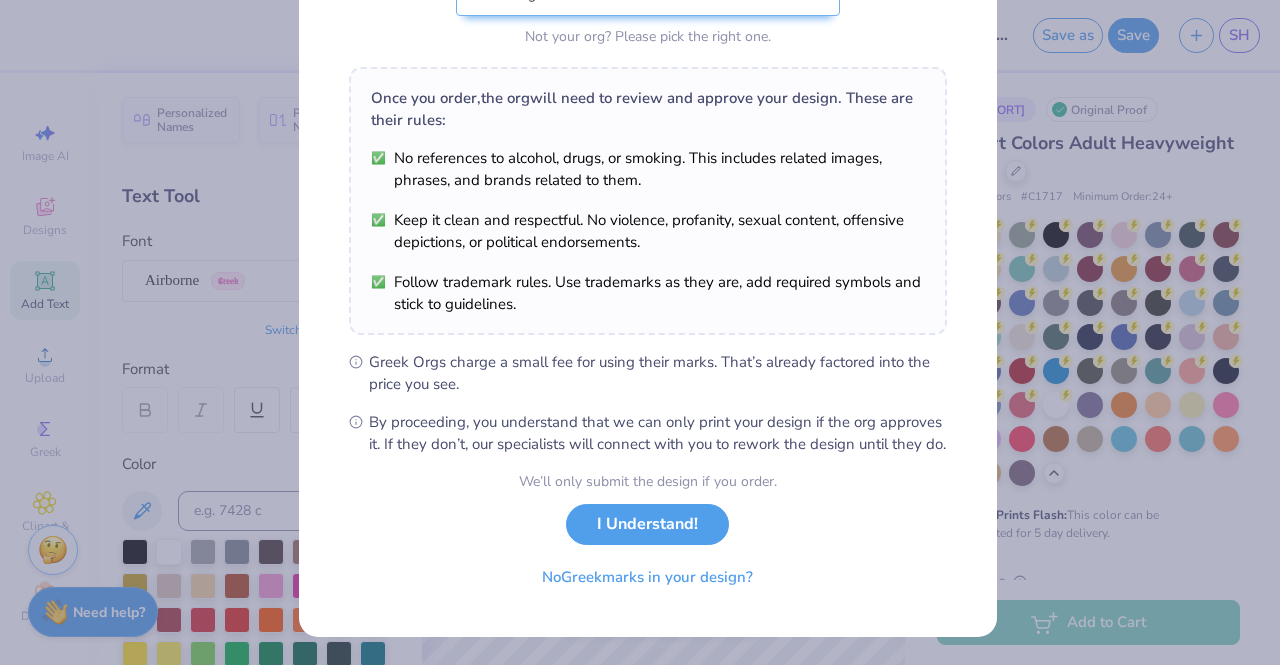 scroll, scrollTop: 266, scrollLeft: 0, axis: vertical 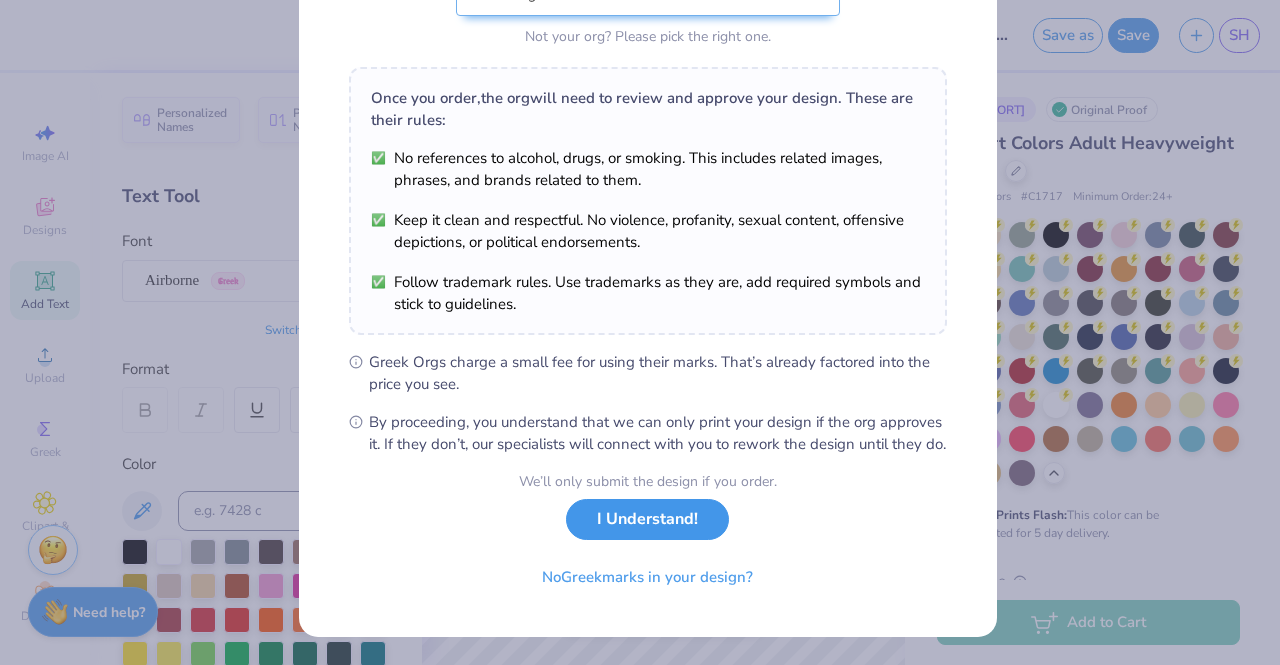 click on "I Understand!" at bounding box center (647, 519) 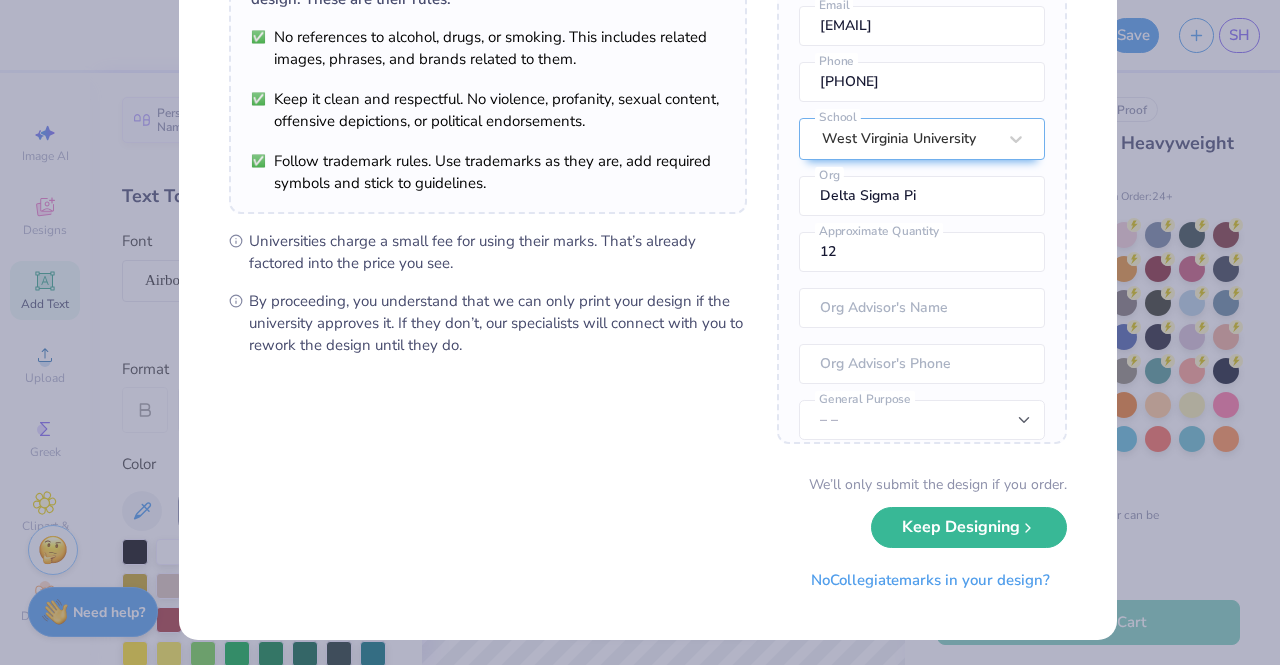 scroll, scrollTop: 0, scrollLeft: 0, axis: both 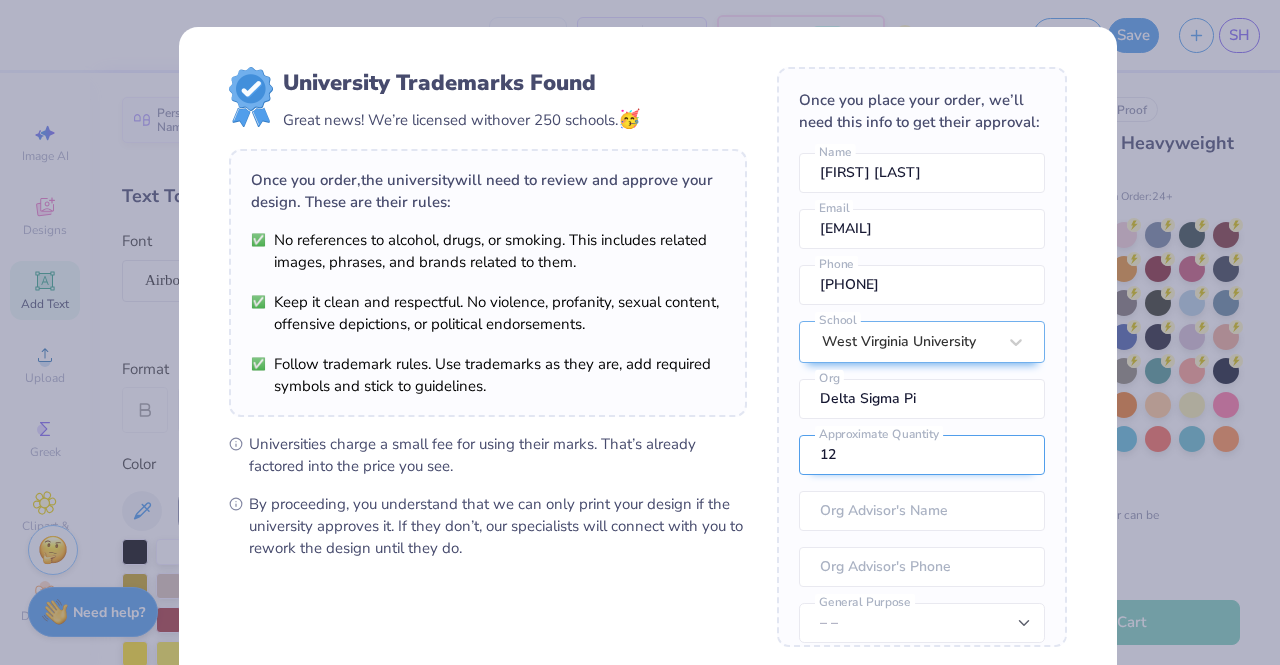 click on "12" at bounding box center (922, 455) 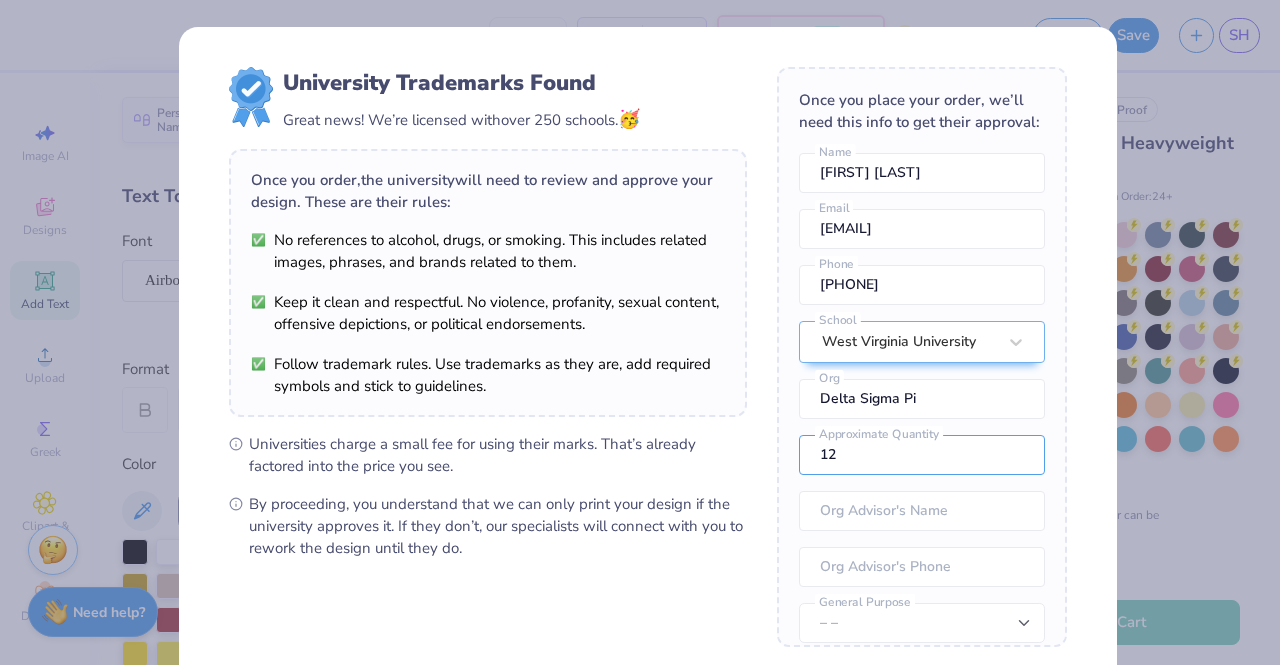 drag, startPoint x: 850, startPoint y: 460, endPoint x: 730, endPoint y: 489, distance: 123.454445 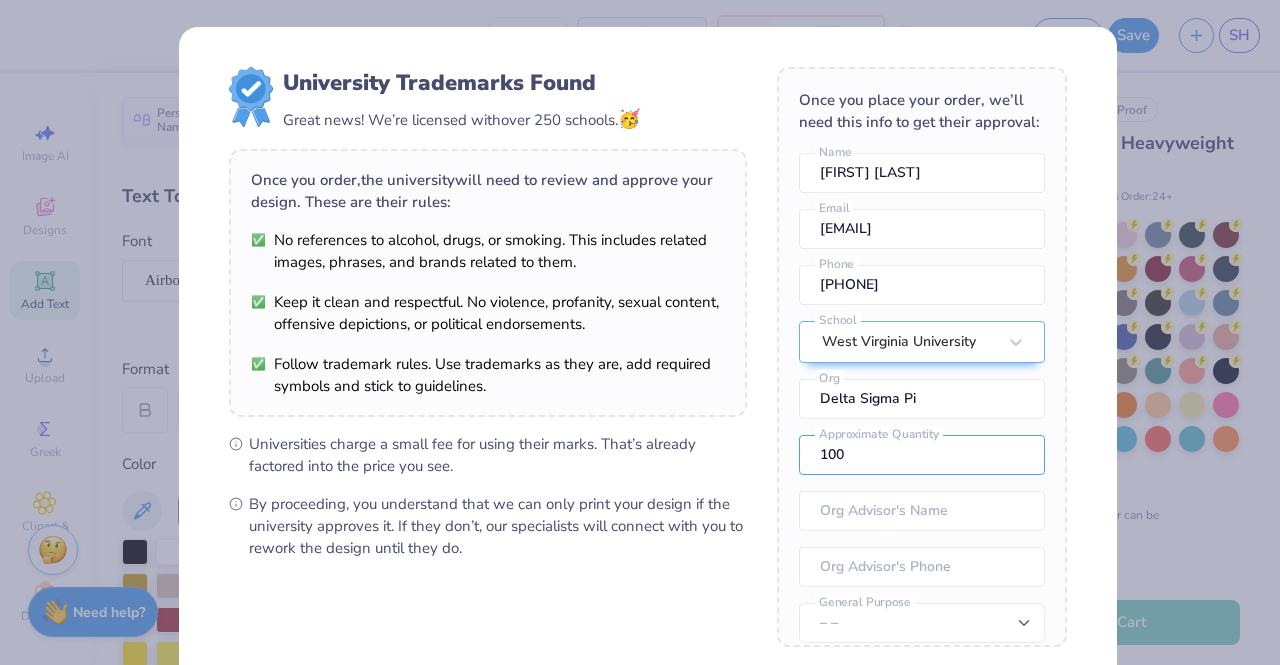 scroll, scrollTop: 89, scrollLeft: 0, axis: vertical 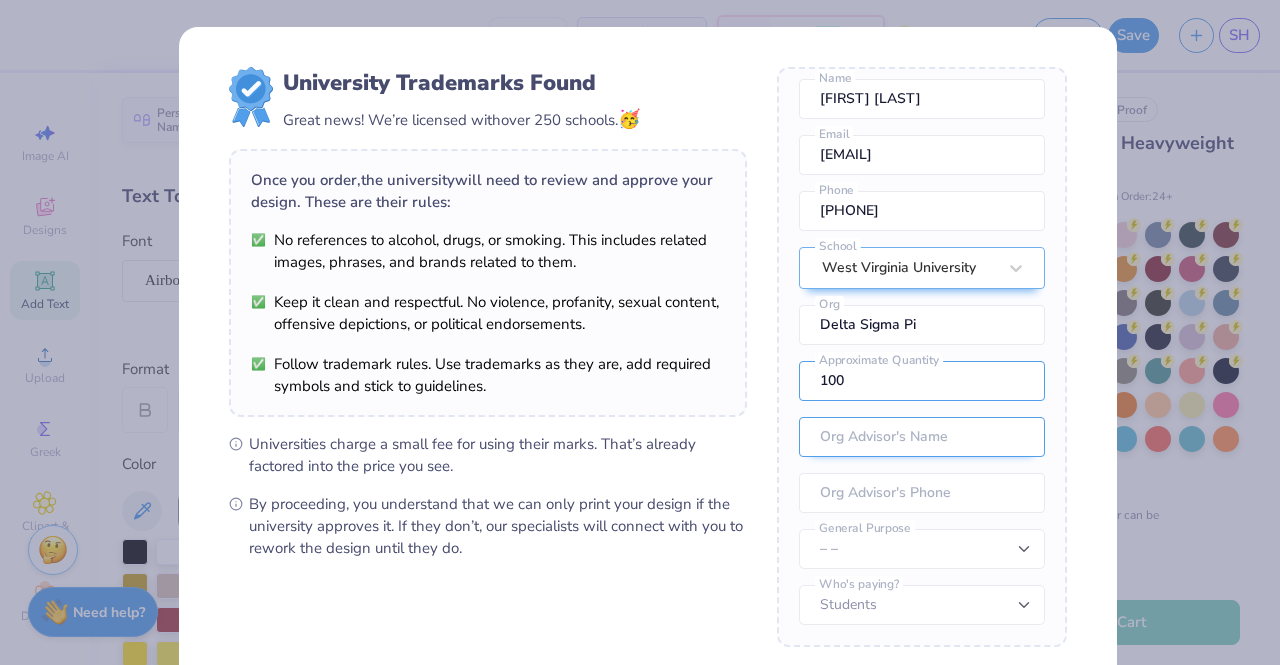 type on "100" 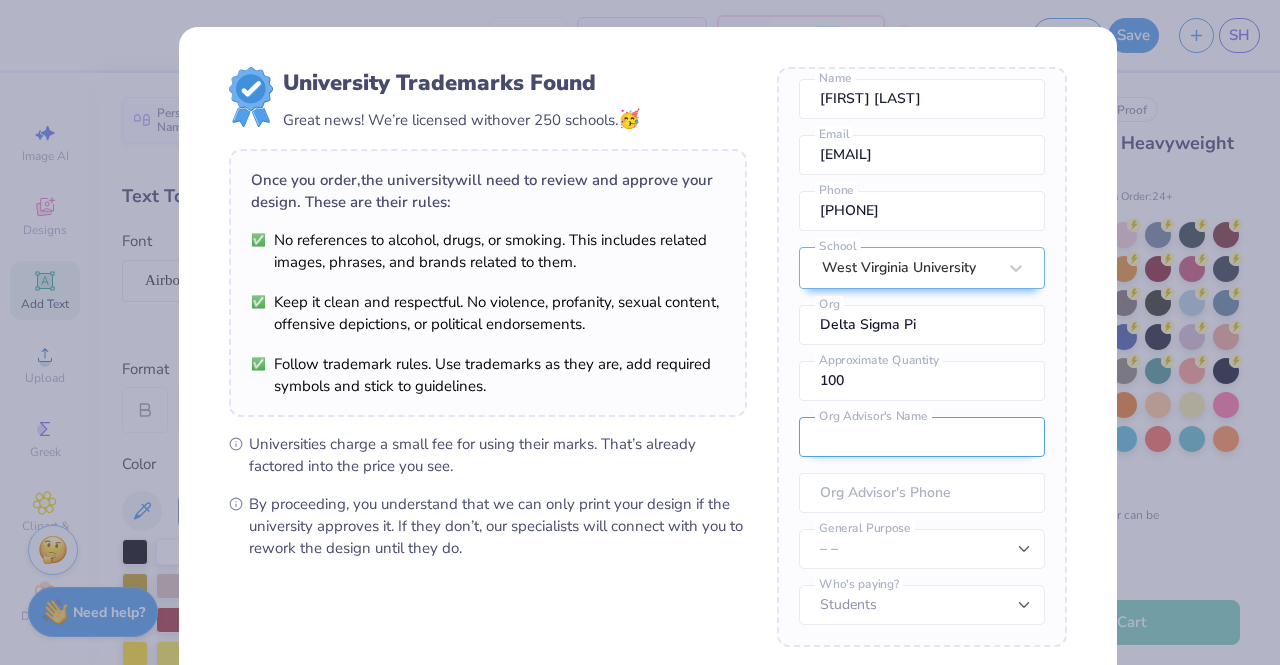 click at bounding box center [922, 437] 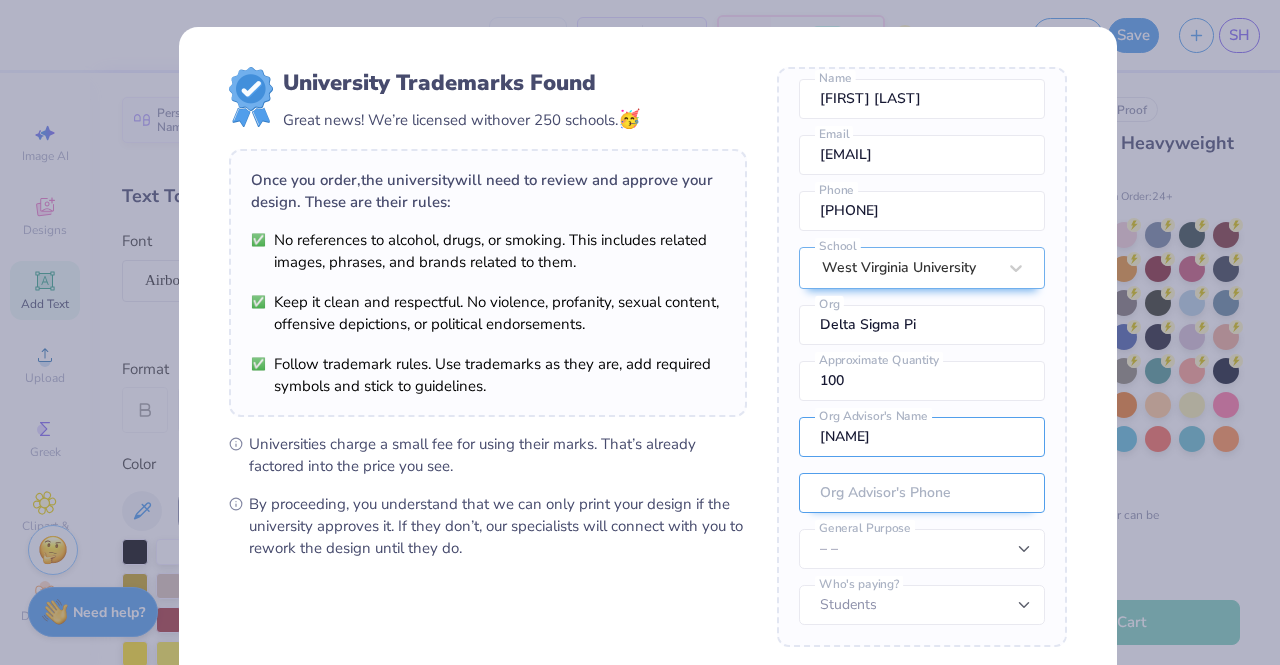 type on "Sean" 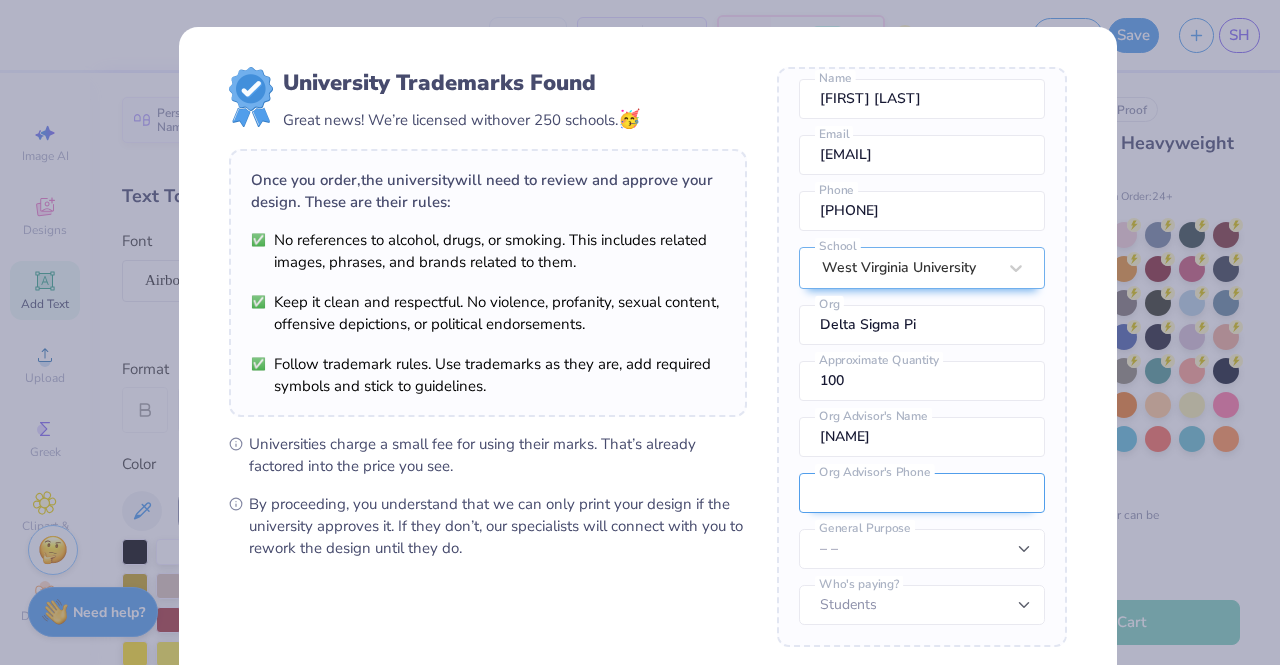 click at bounding box center [922, 493] 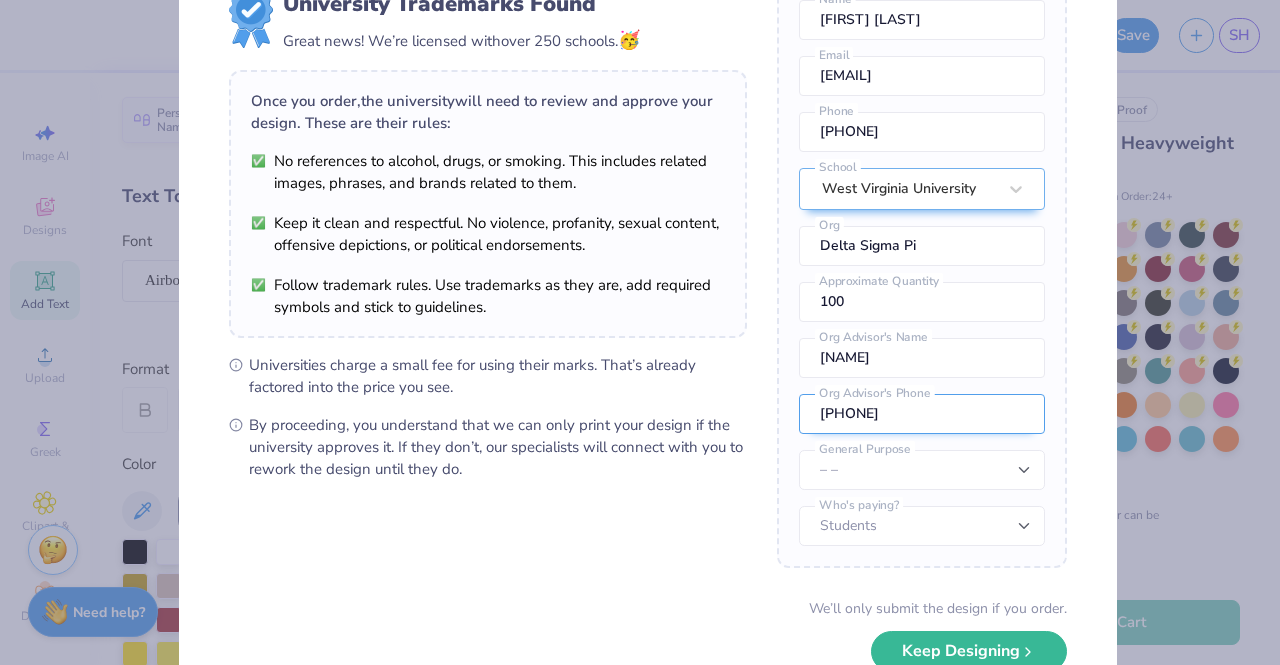 scroll, scrollTop: 80, scrollLeft: 0, axis: vertical 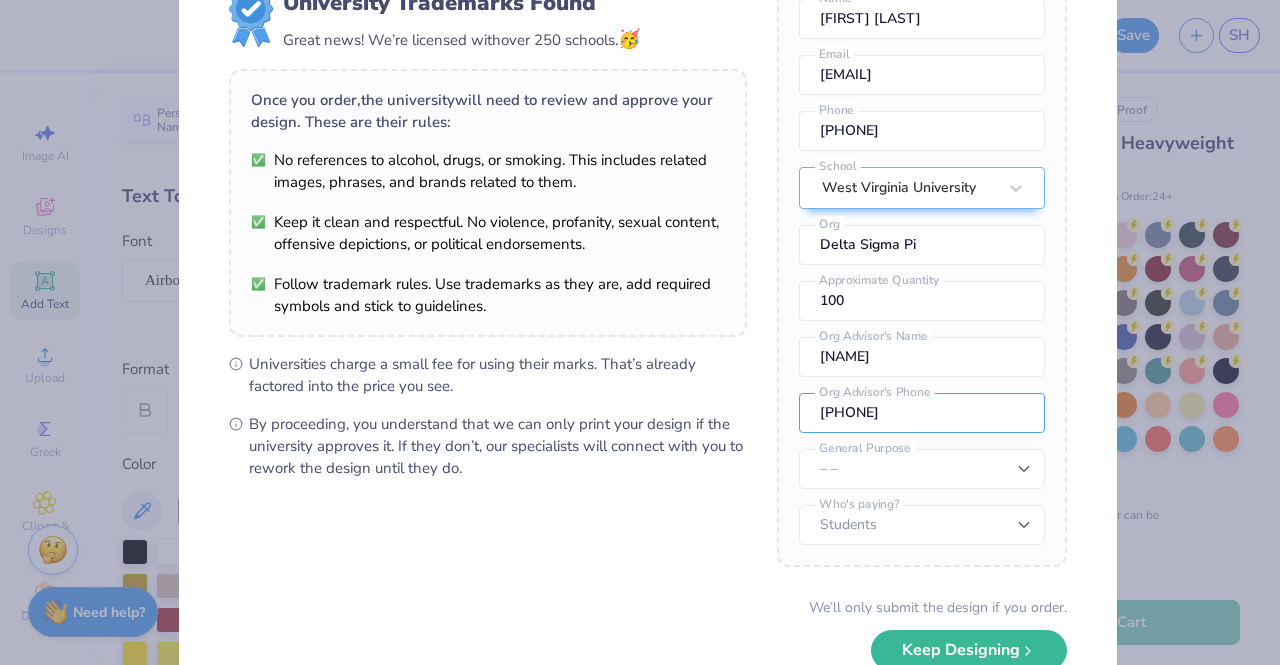 type on "(430) 262-0692" 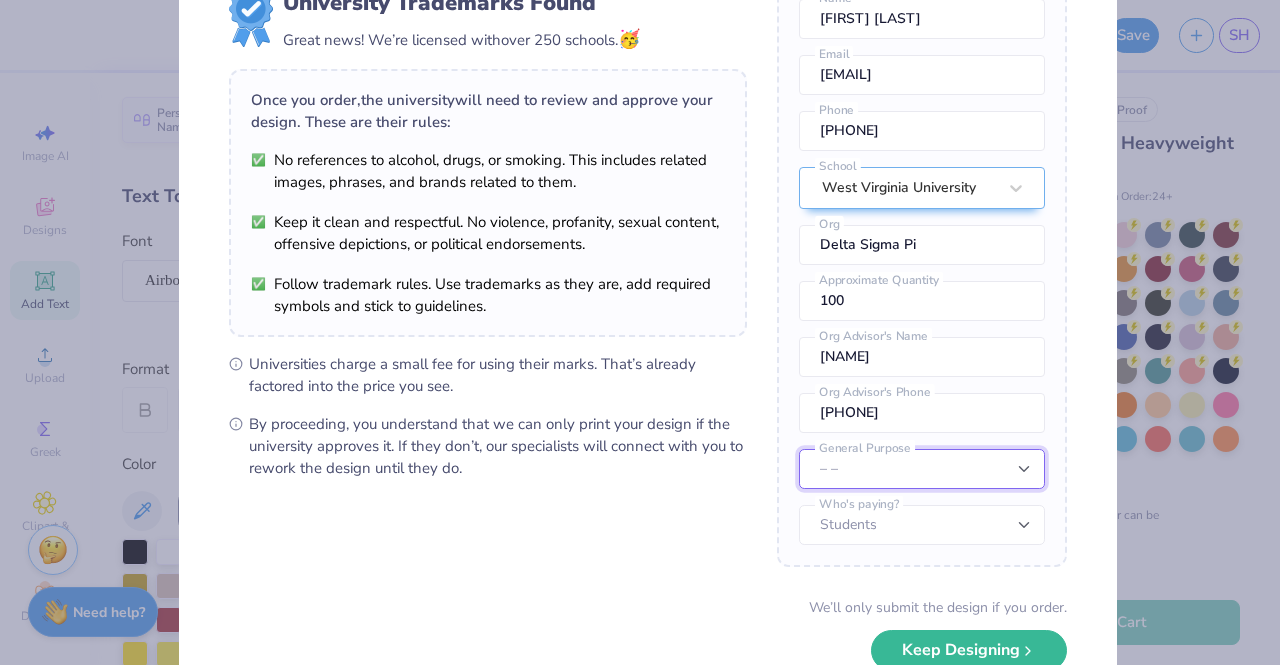 click on "– – Member apparel for registered Student Organization / Department / School Fundraising / Philanthropy event Resale outside the university" at bounding box center [922, 469] 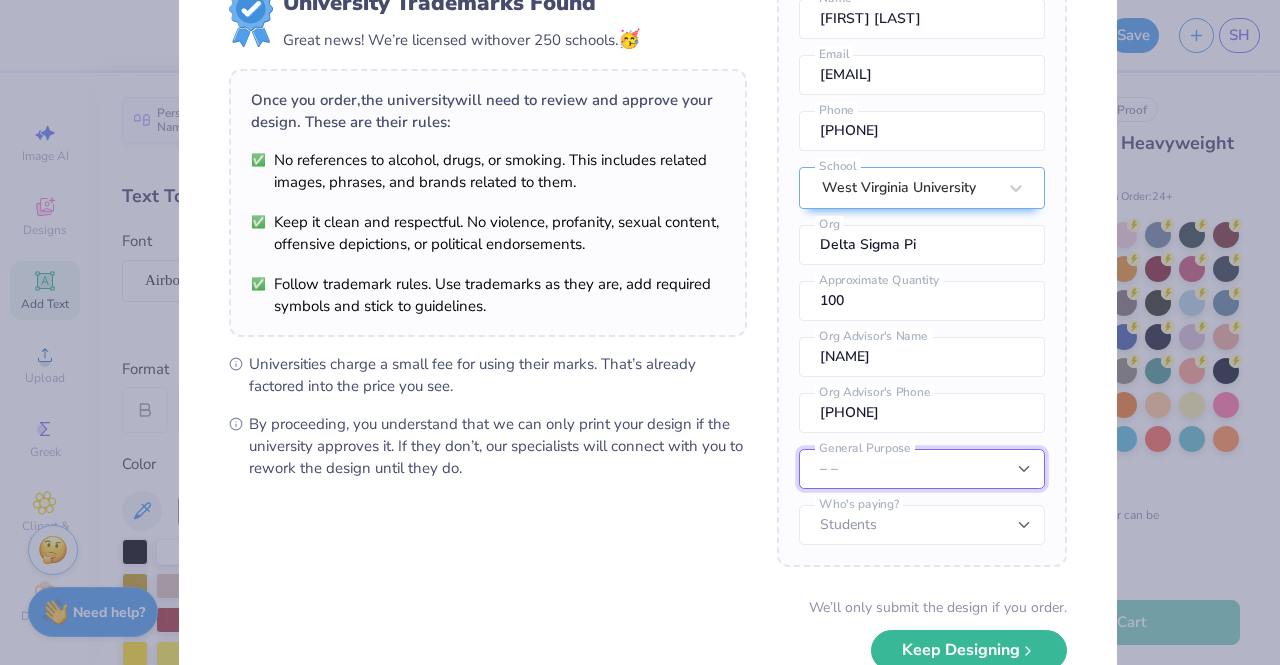 select on "Member apparel for registered Student Organization / Department / School" 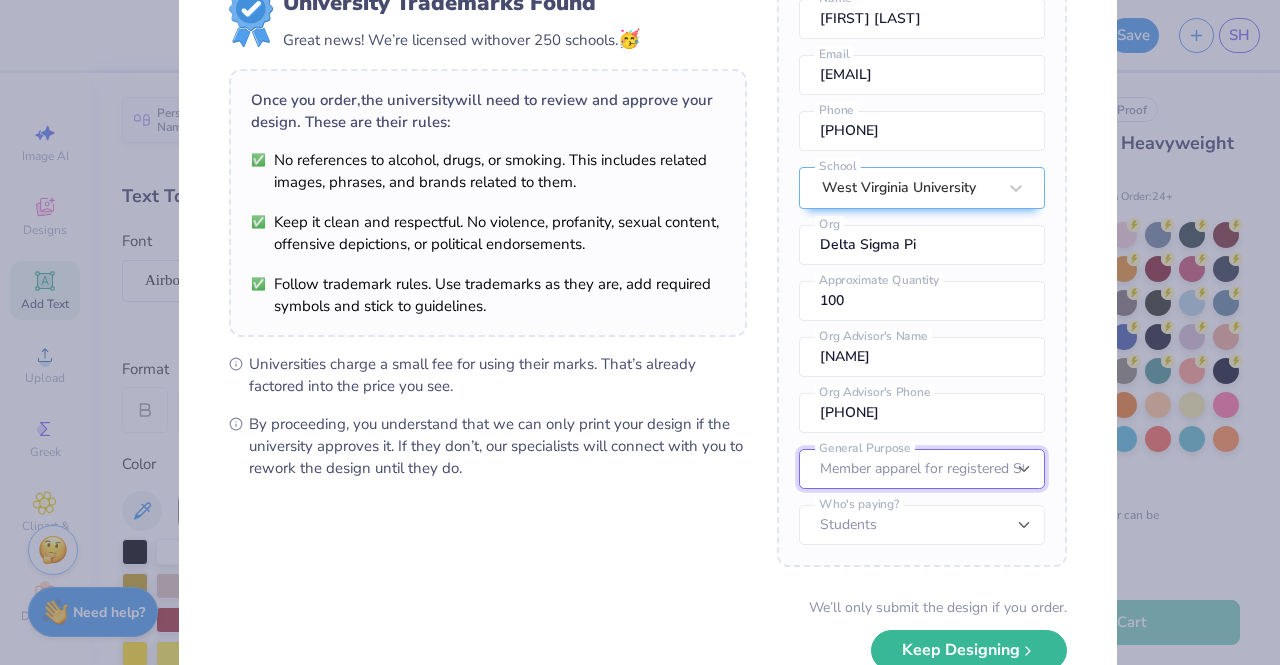 click on "– – Member apparel for registered Student Organization / Department / School Fundraising / Philanthropy event Resale outside the university" at bounding box center (922, 469) 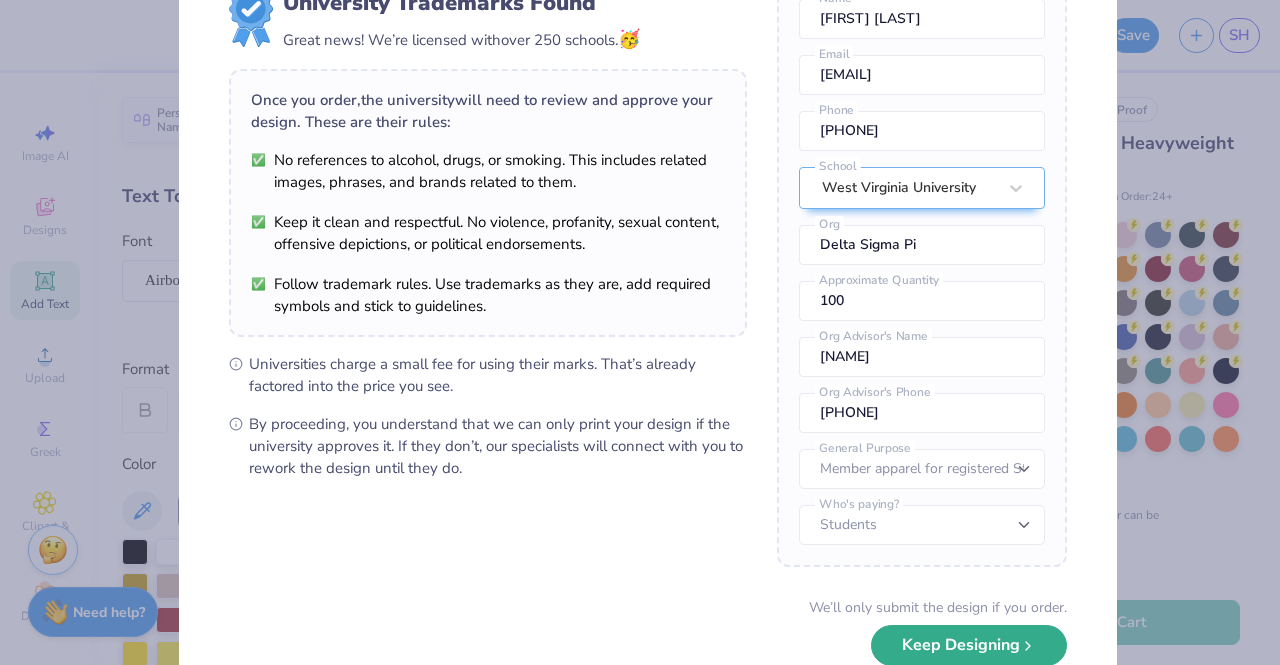 click on "Keep Designing" at bounding box center [969, 645] 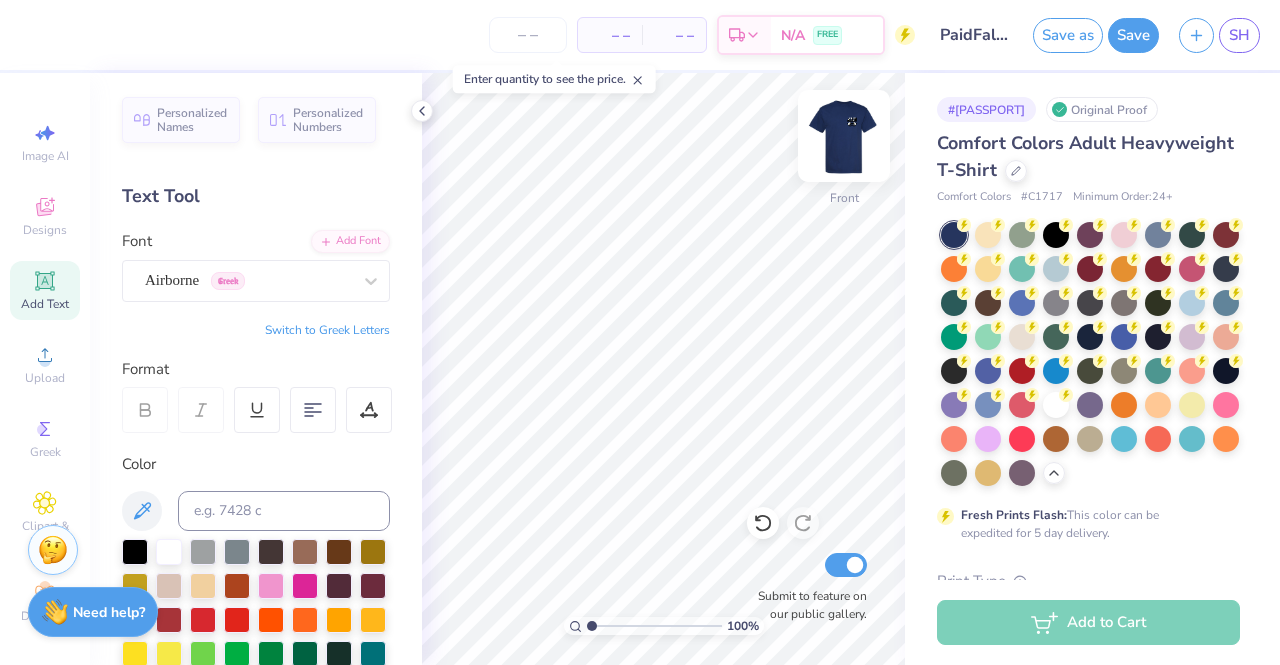 click at bounding box center (844, 136) 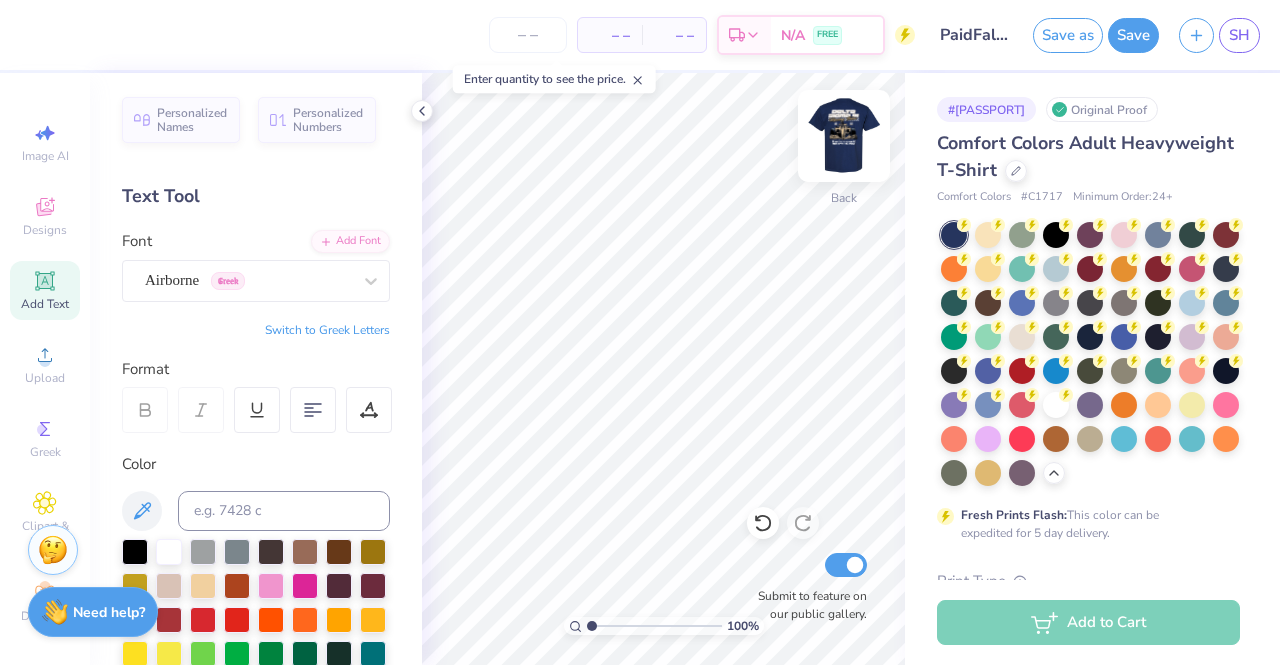 click at bounding box center (844, 136) 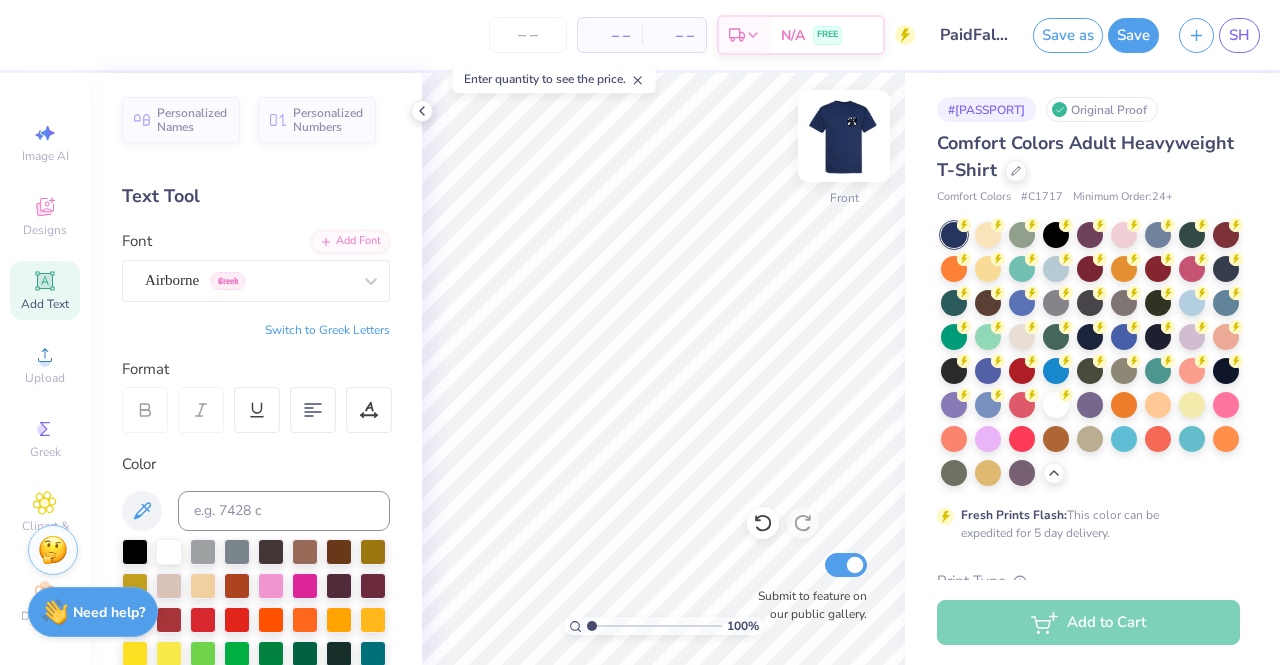 click at bounding box center [844, 136] 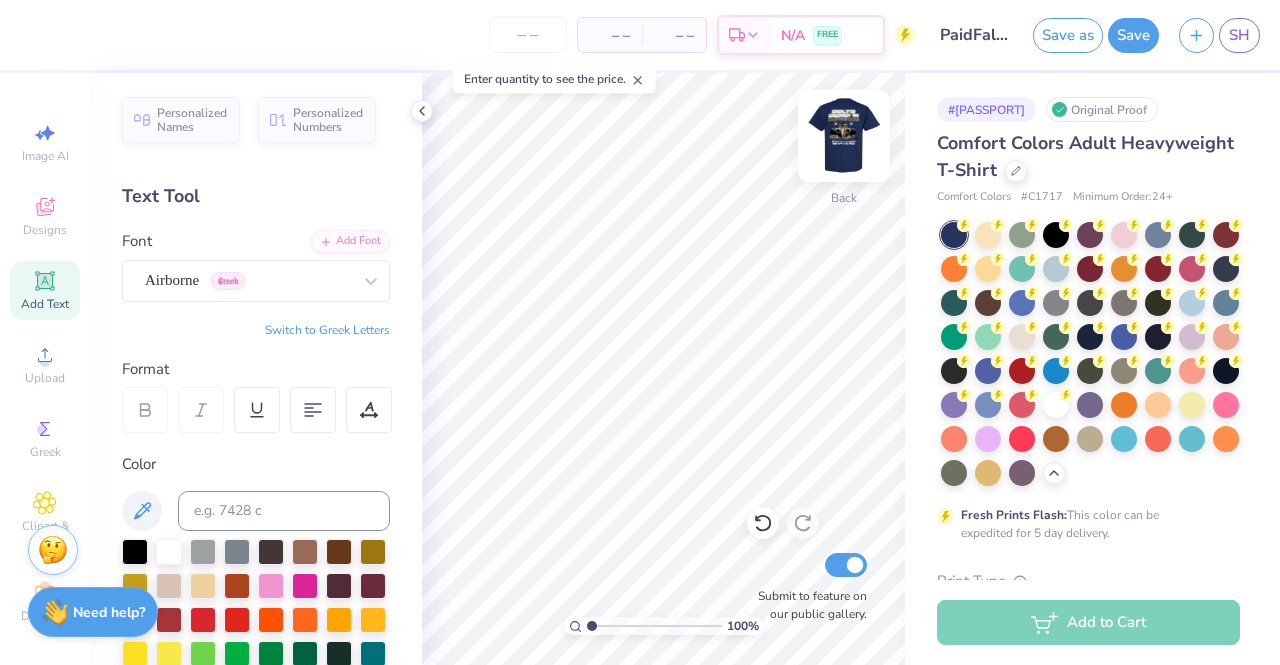 click at bounding box center (844, 136) 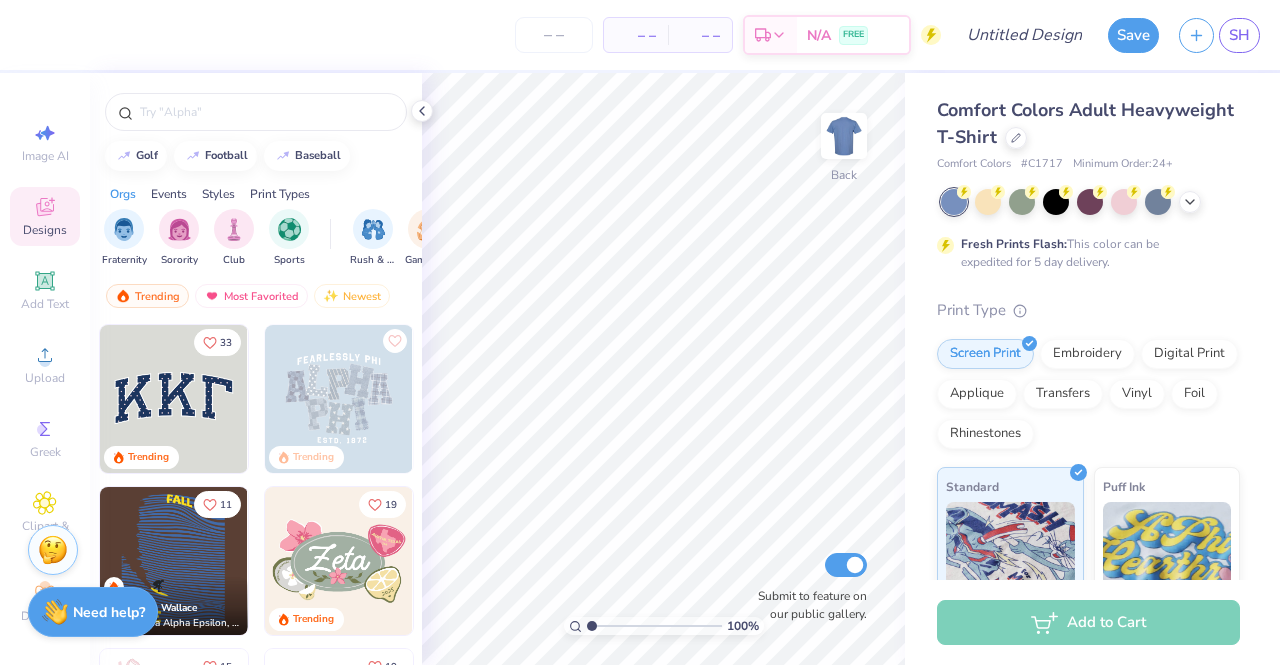 scroll, scrollTop: 0, scrollLeft: 0, axis: both 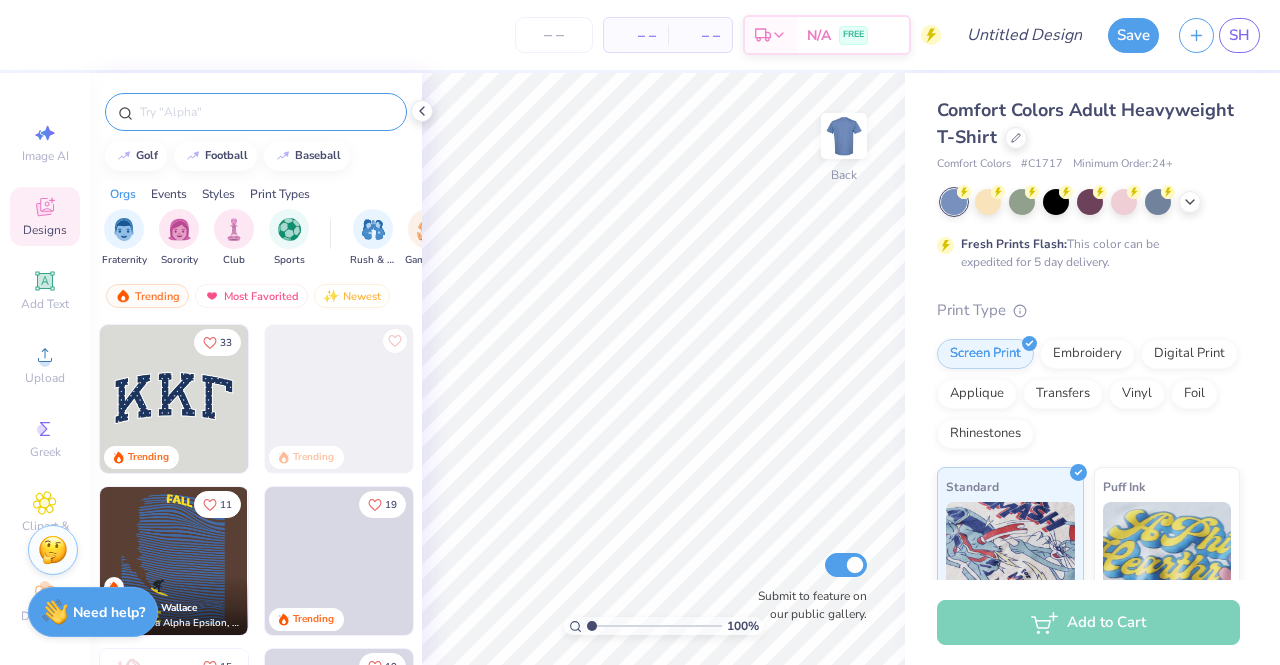 click at bounding box center [266, 112] 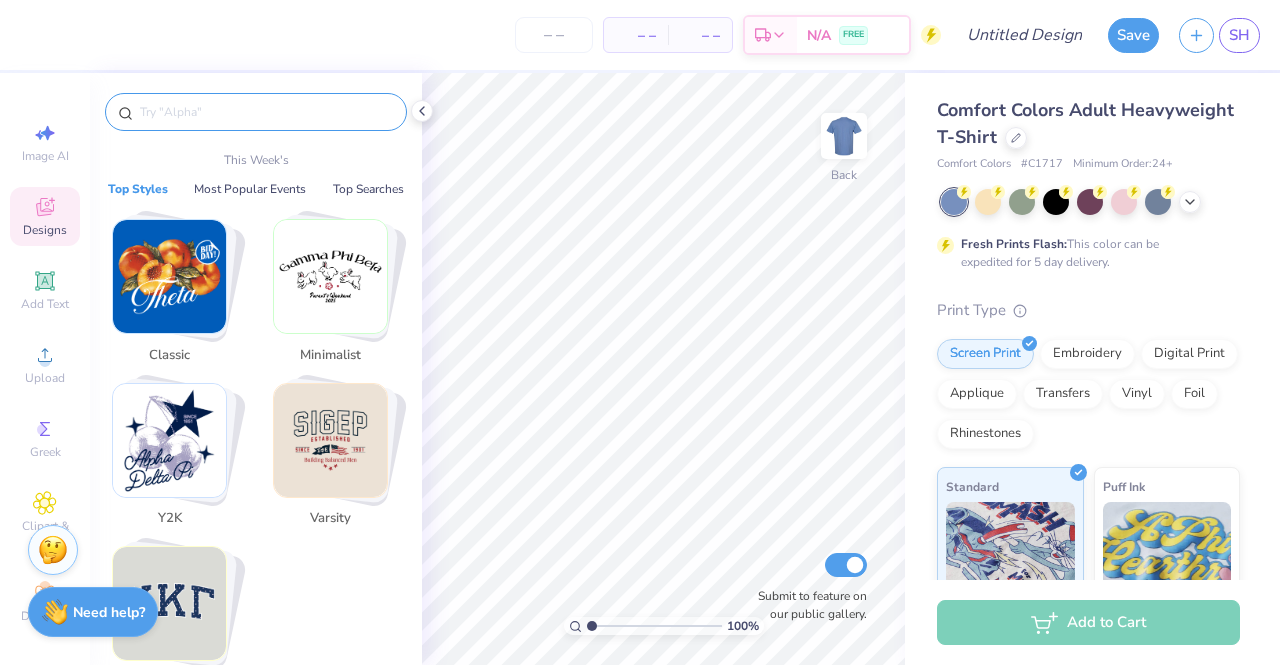 click at bounding box center [266, 112] 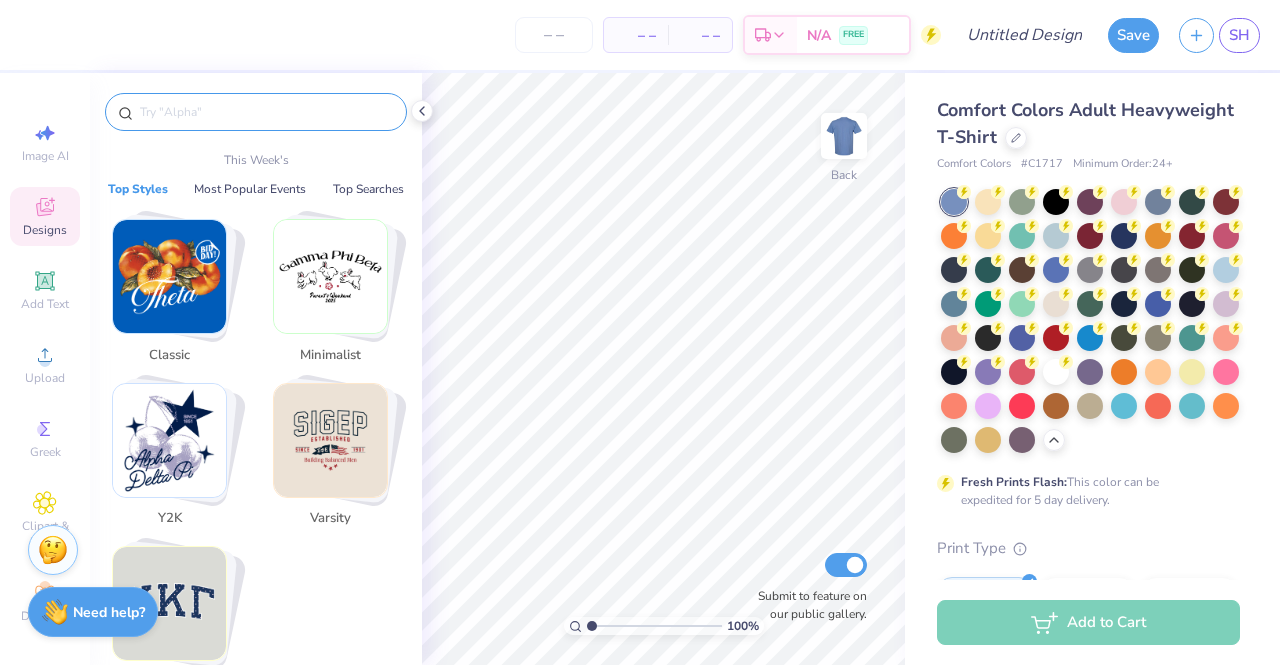 click at bounding box center [266, 112] 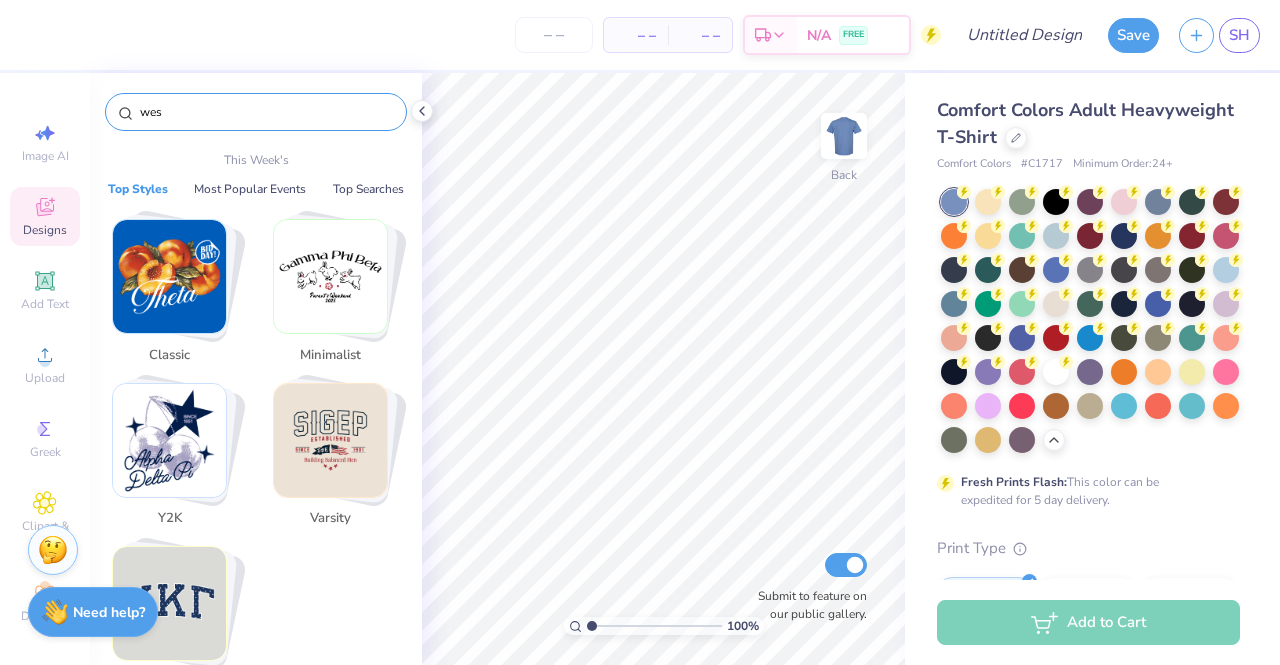 click on "wes" at bounding box center [266, 112] 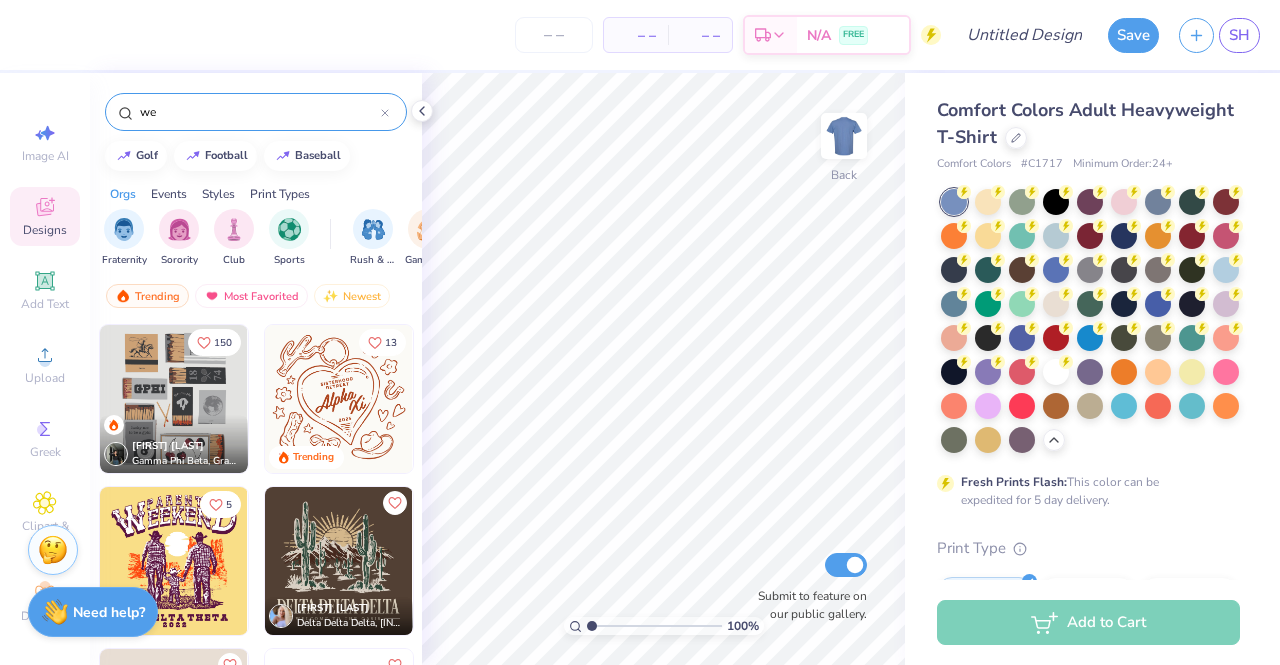 type on "w" 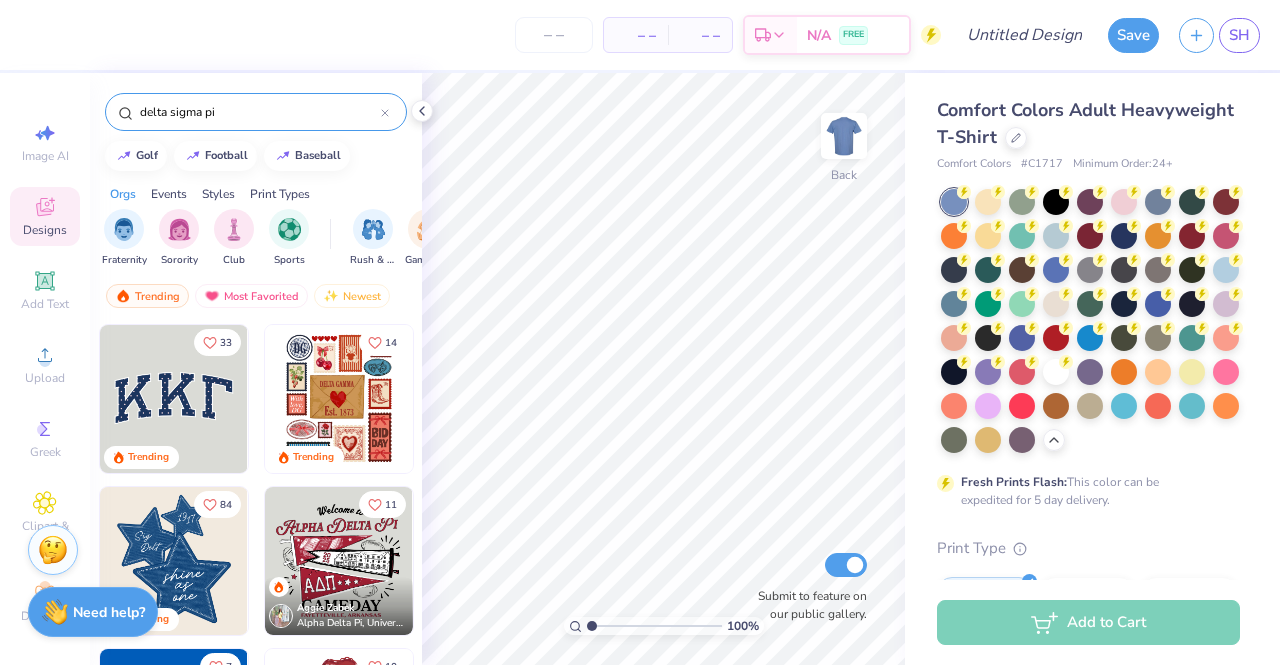 type on "delta sigma pi" 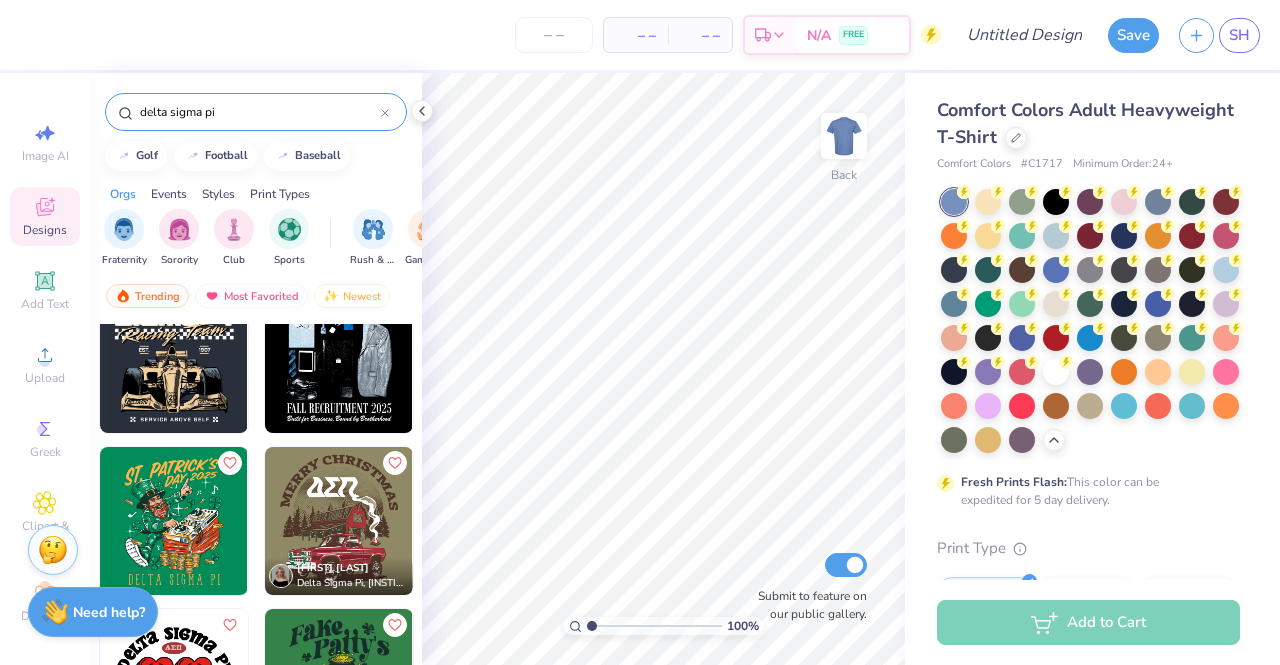 scroll, scrollTop: 0, scrollLeft: 0, axis: both 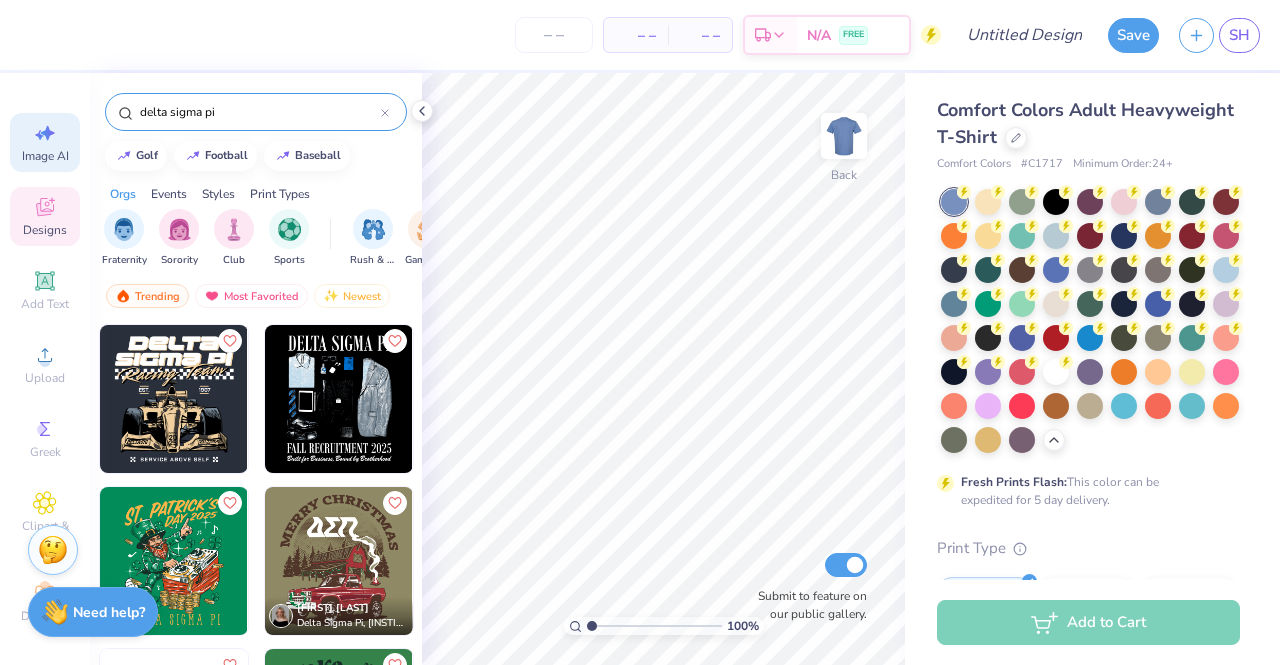 click 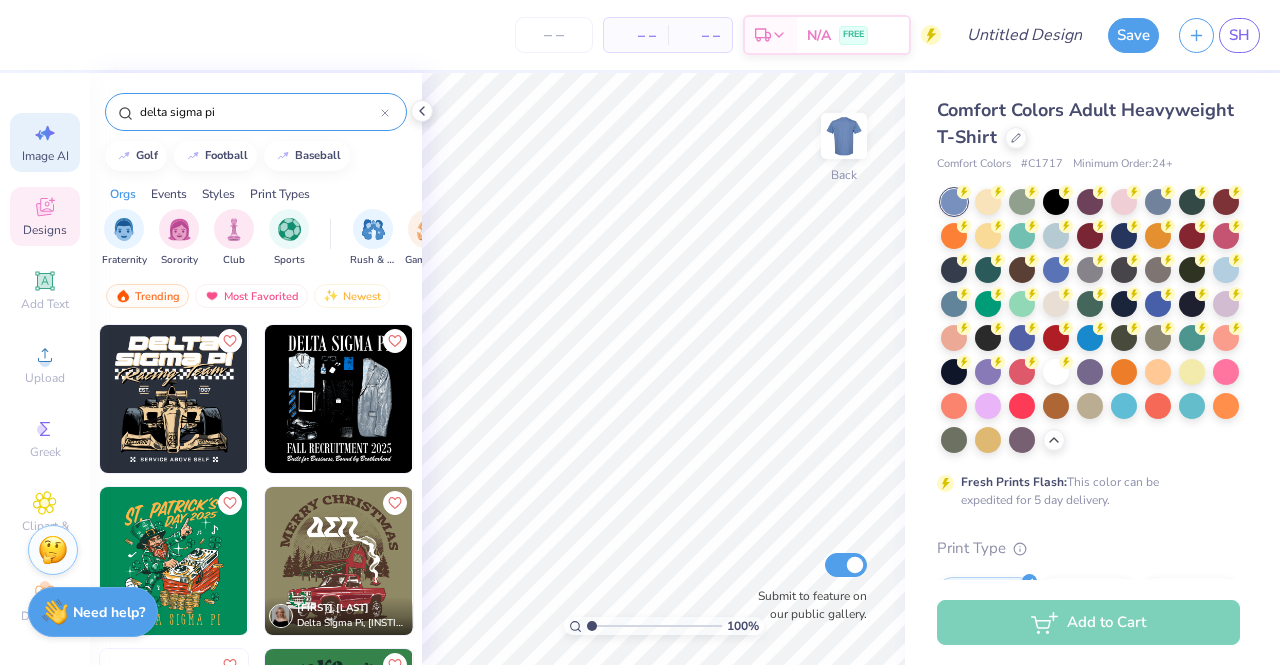 select on "4" 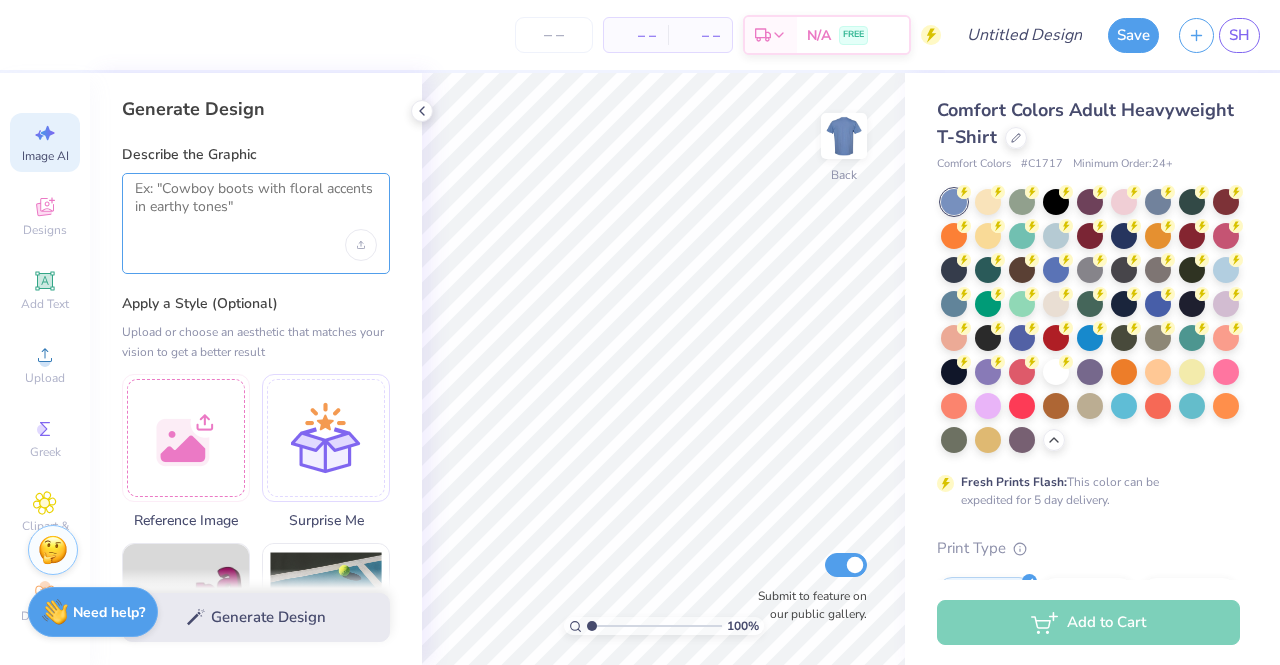 click at bounding box center (256, 205) 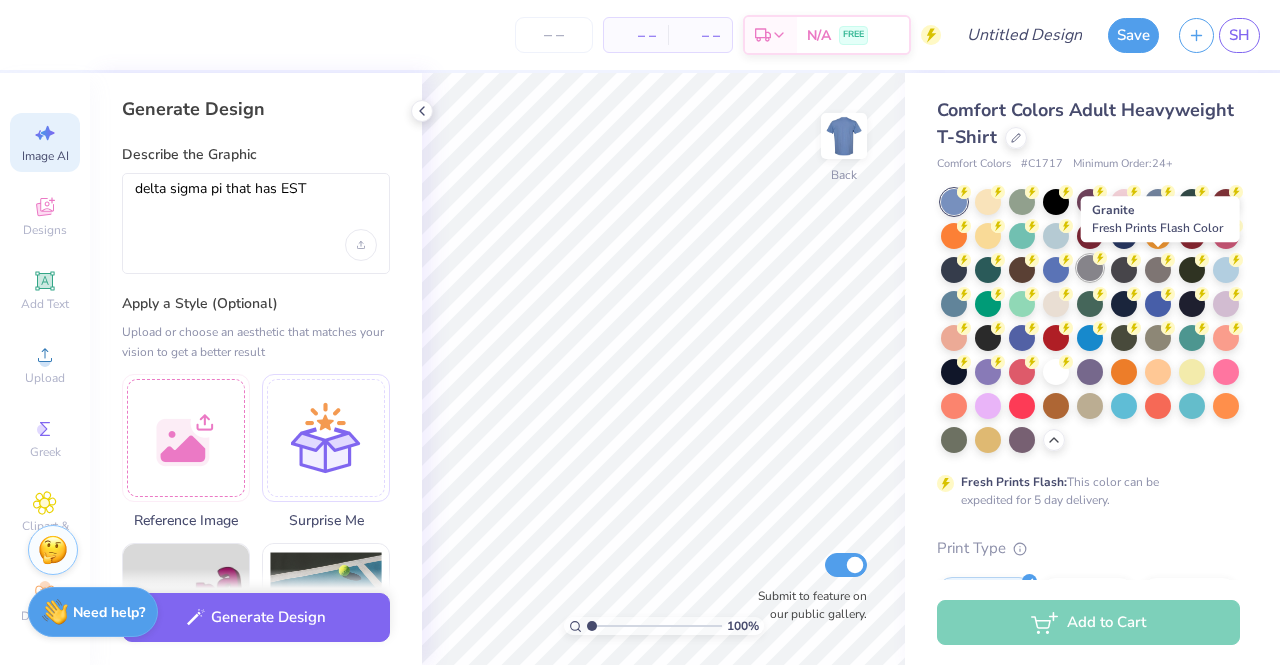 click at bounding box center [1090, 268] 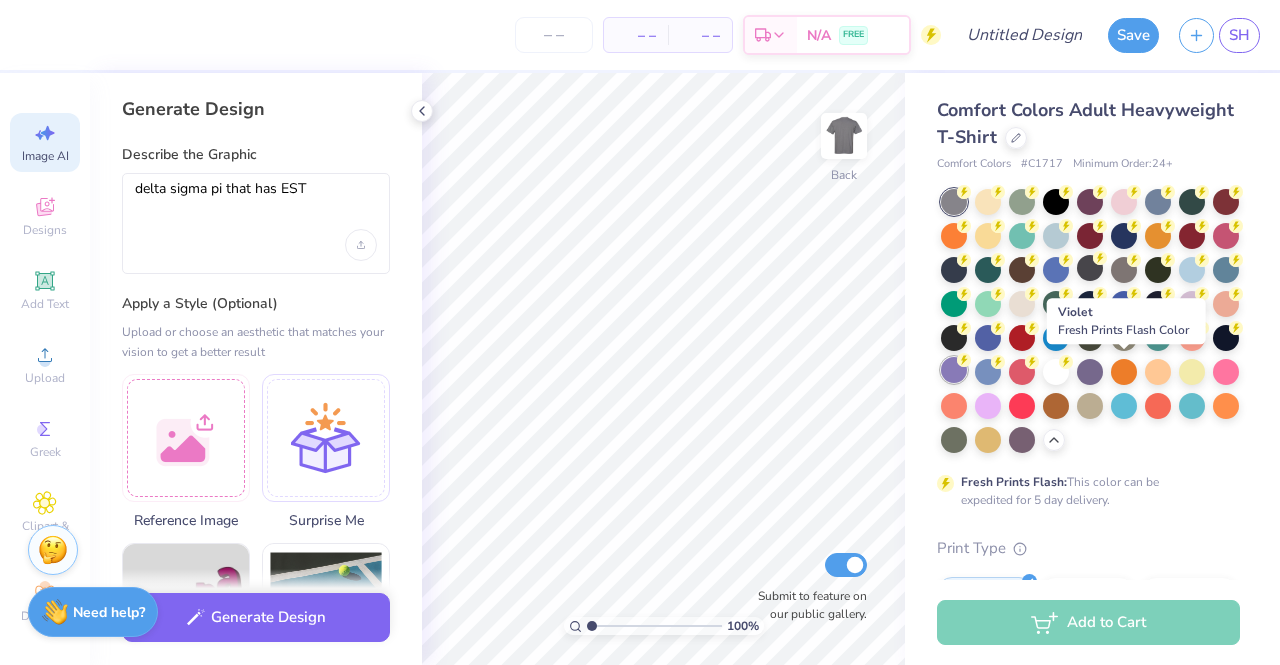 click at bounding box center (954, 370) 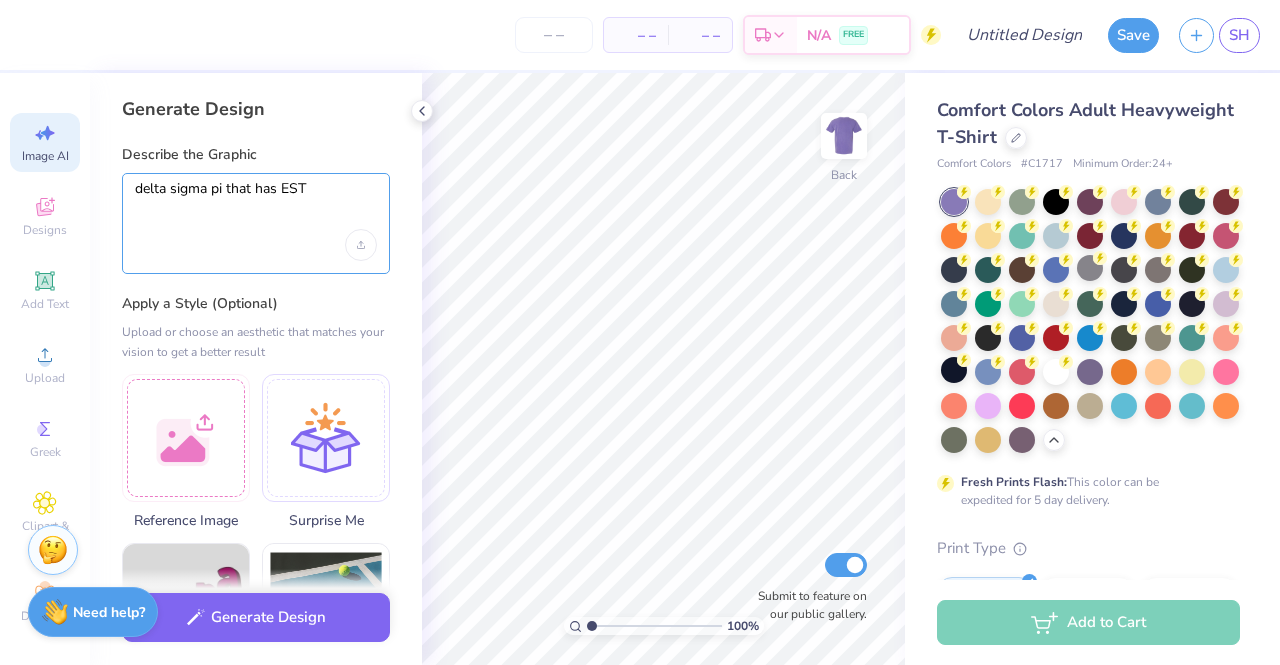 click on "delta sigma pi that has EST" at bounding box center [256, 205] 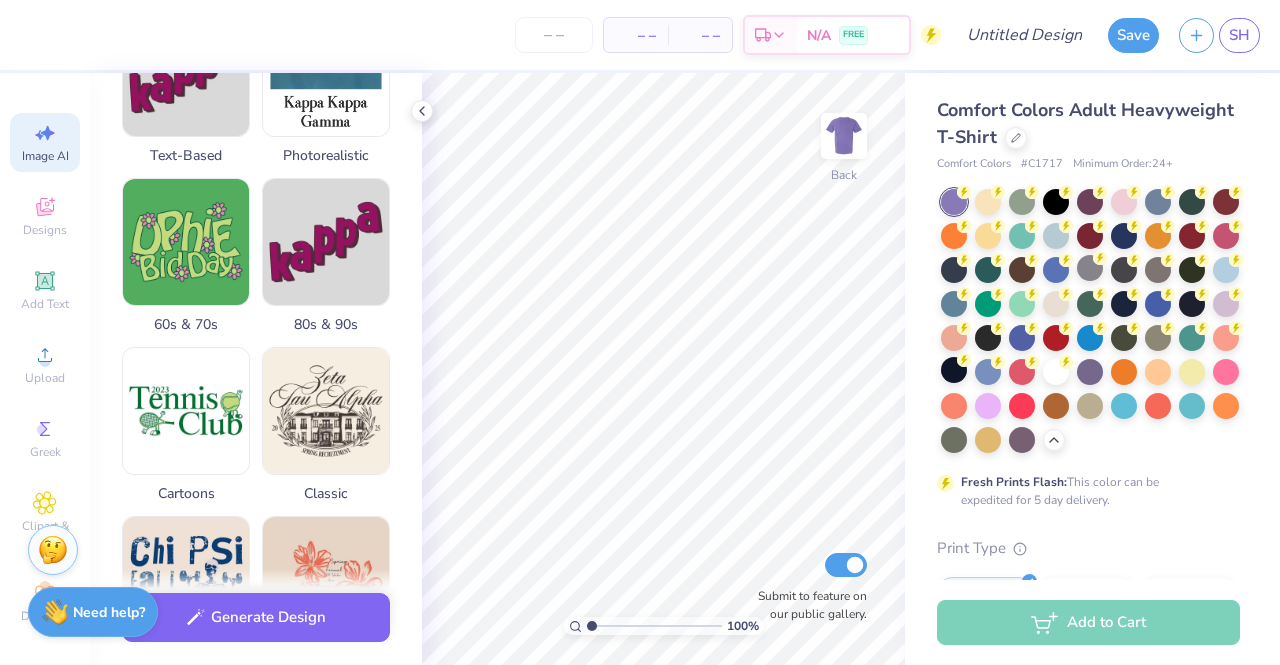 scroll, scrollTop: 593, scrollLeft: 0, axis: vertical 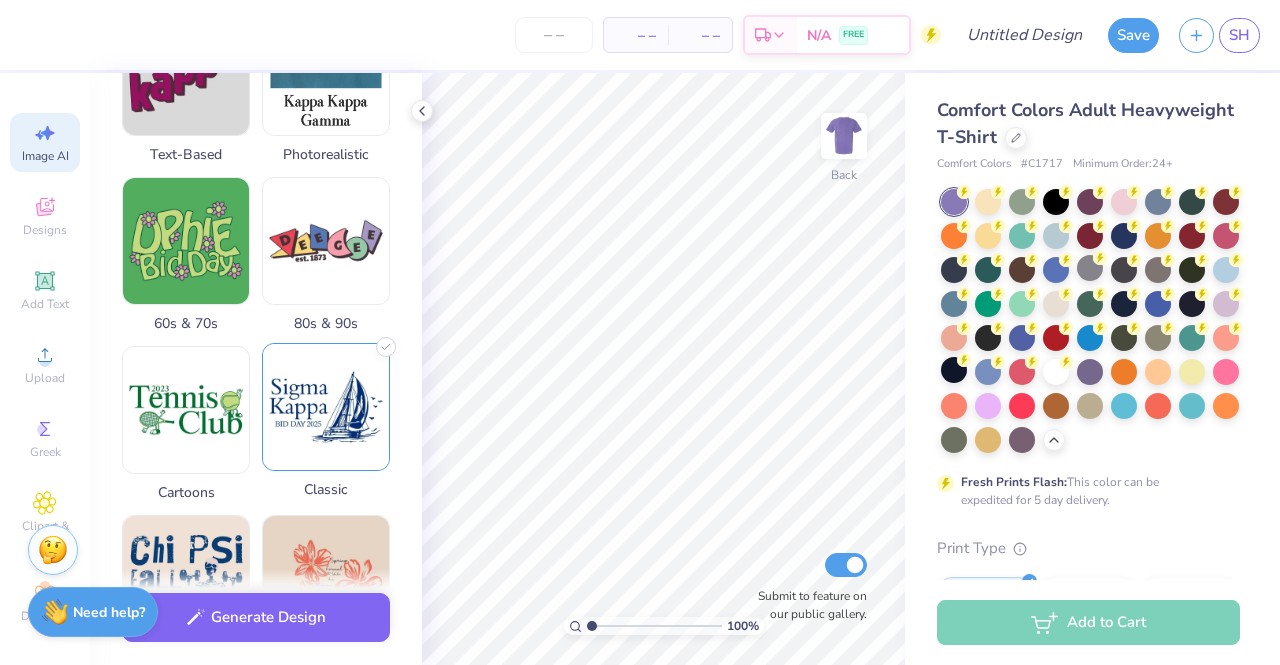 type on "delta sigma pi that has EST [YEAR] under it and also has [UNIVERSITY] on it format it in a center format add curves if youd like and also make the color gold, make the font kind of cursive" 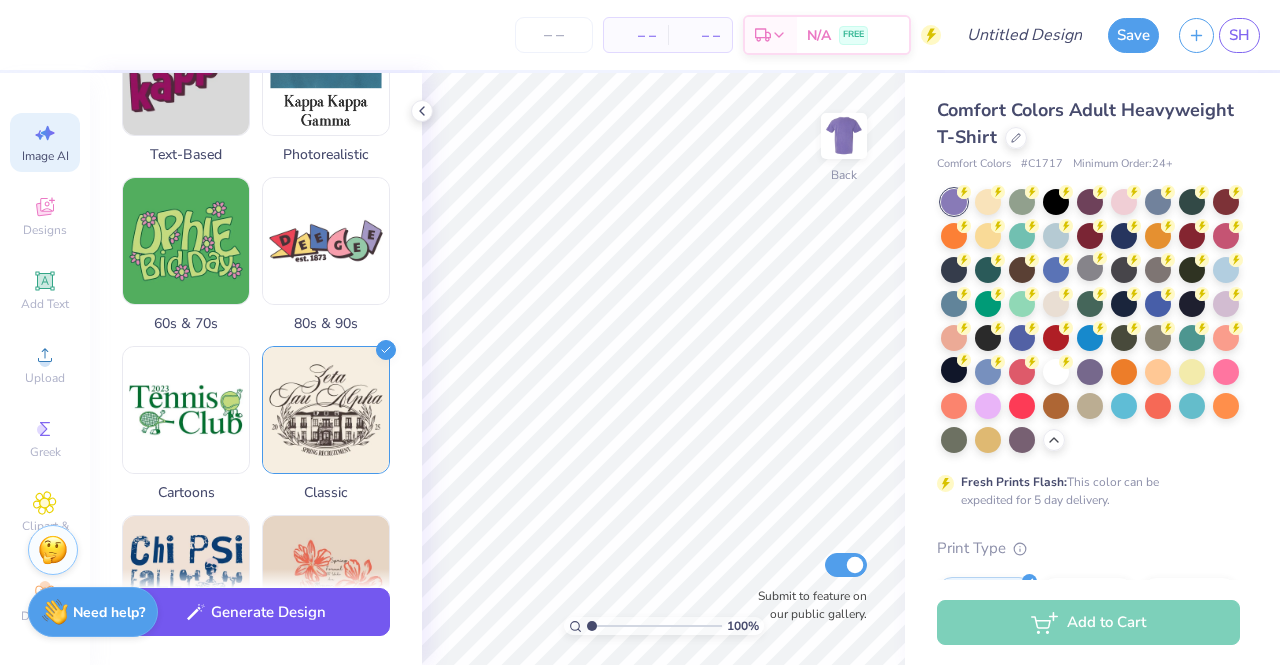 click on "Generate Design" at bounding box center (256, 612) 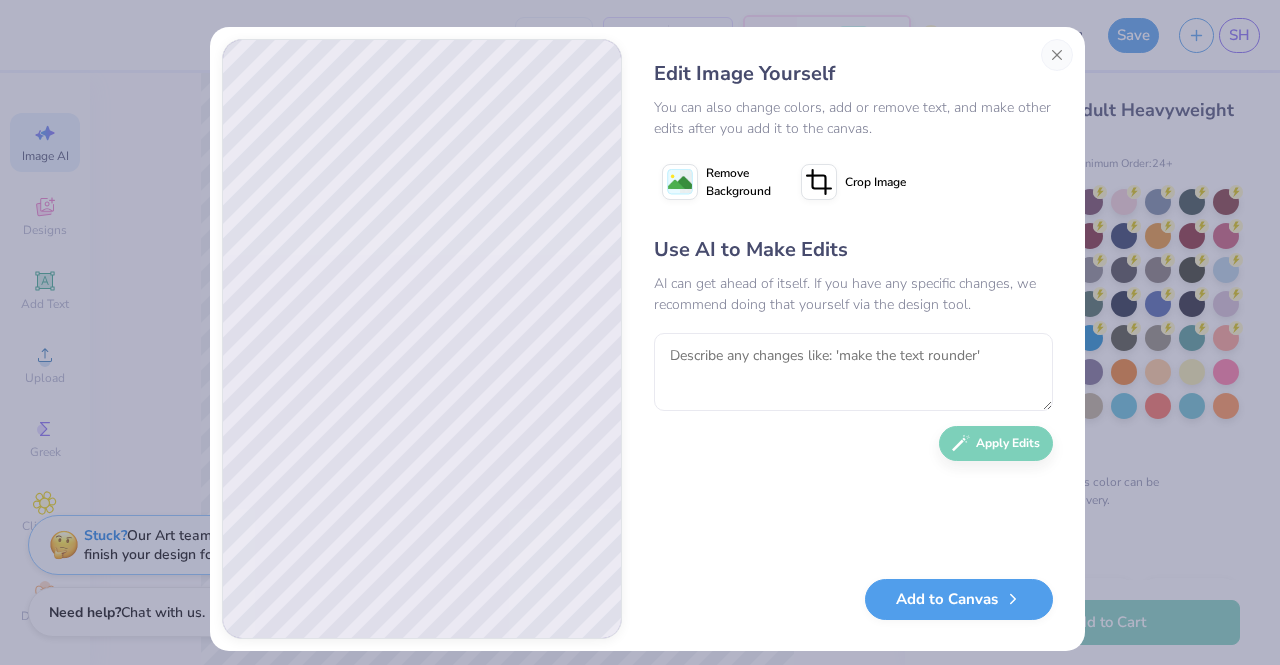 scroll, scrollTop: 0, scrollLeft: 0, axis: both 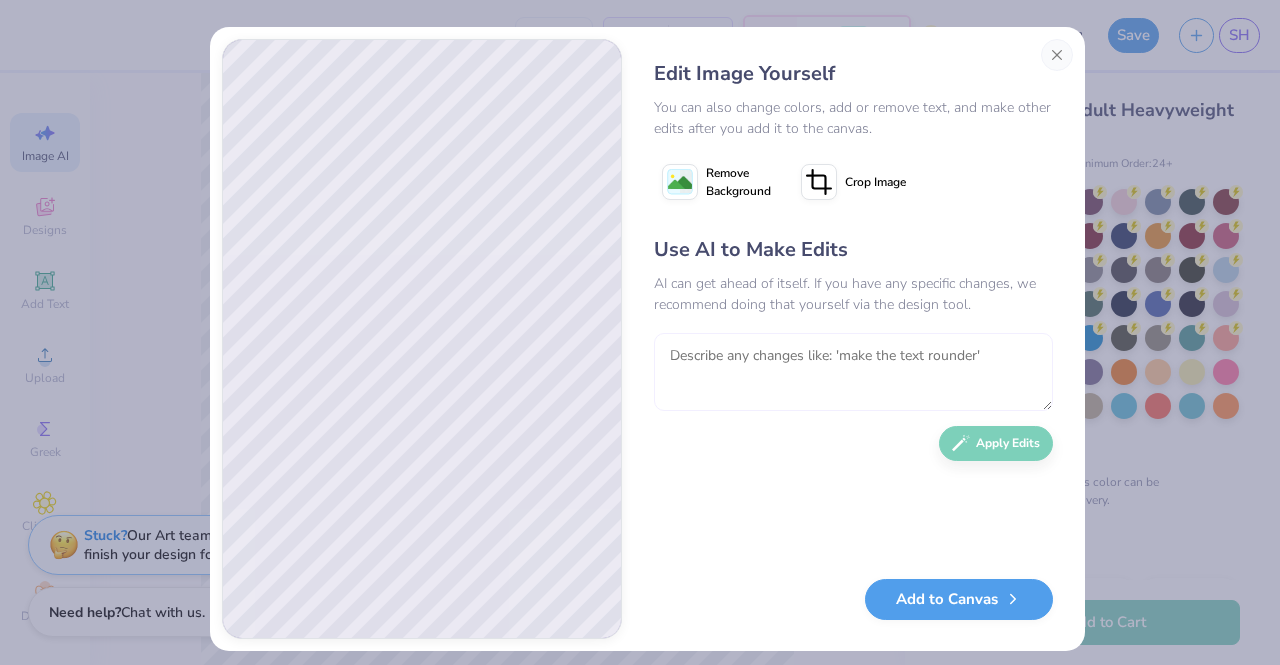 click at bounding box center (853, 372) 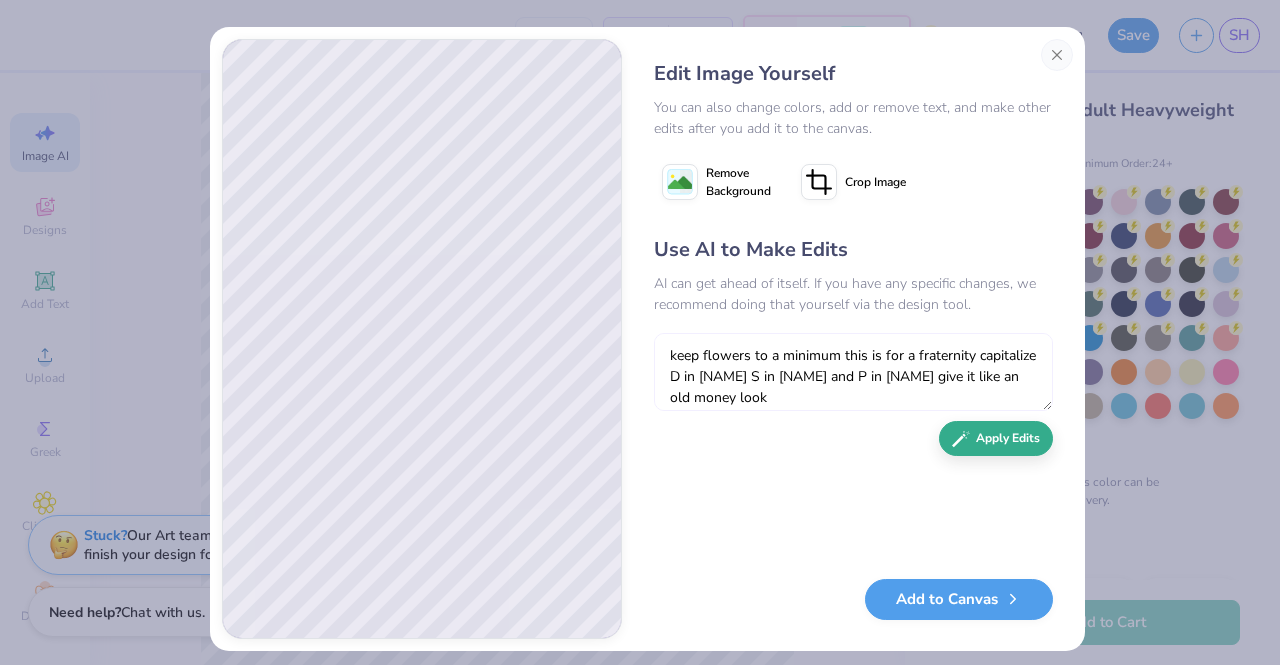 type on "keep flowers to a minimum this is for a fraternity capitalize D in [NAME] S in [NAME] and P in [NAME] give it like an old money look" 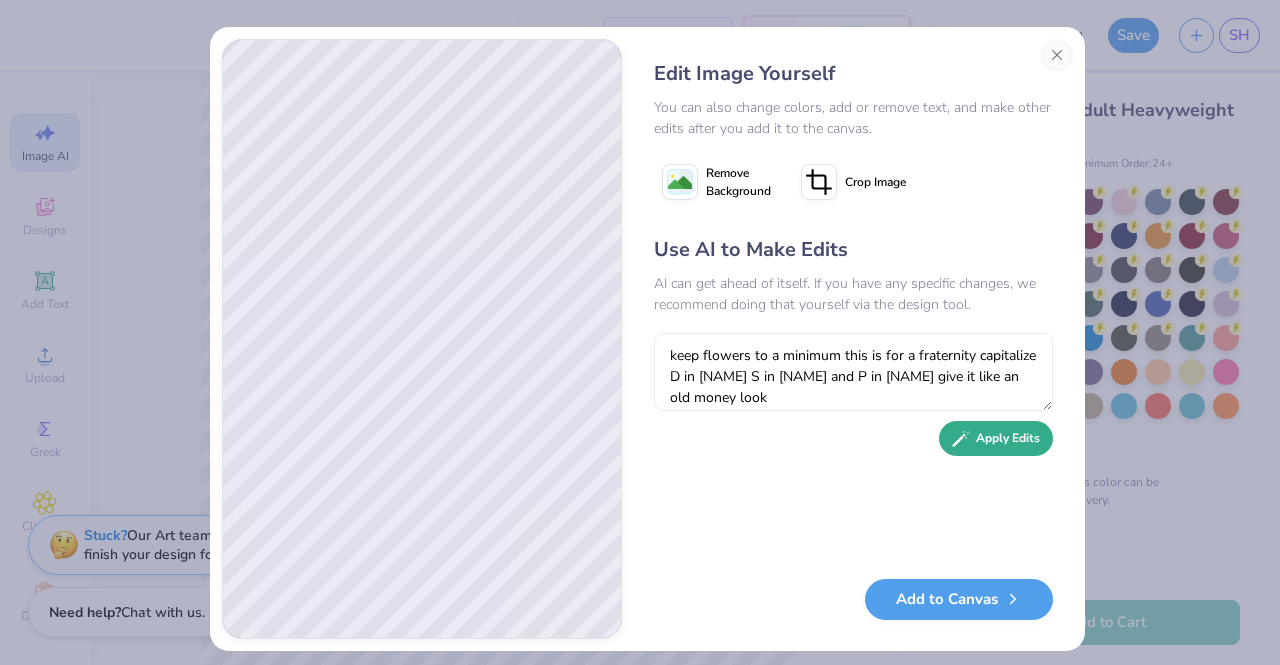 click on "Apply Edits" at bounding box center (996, 438) 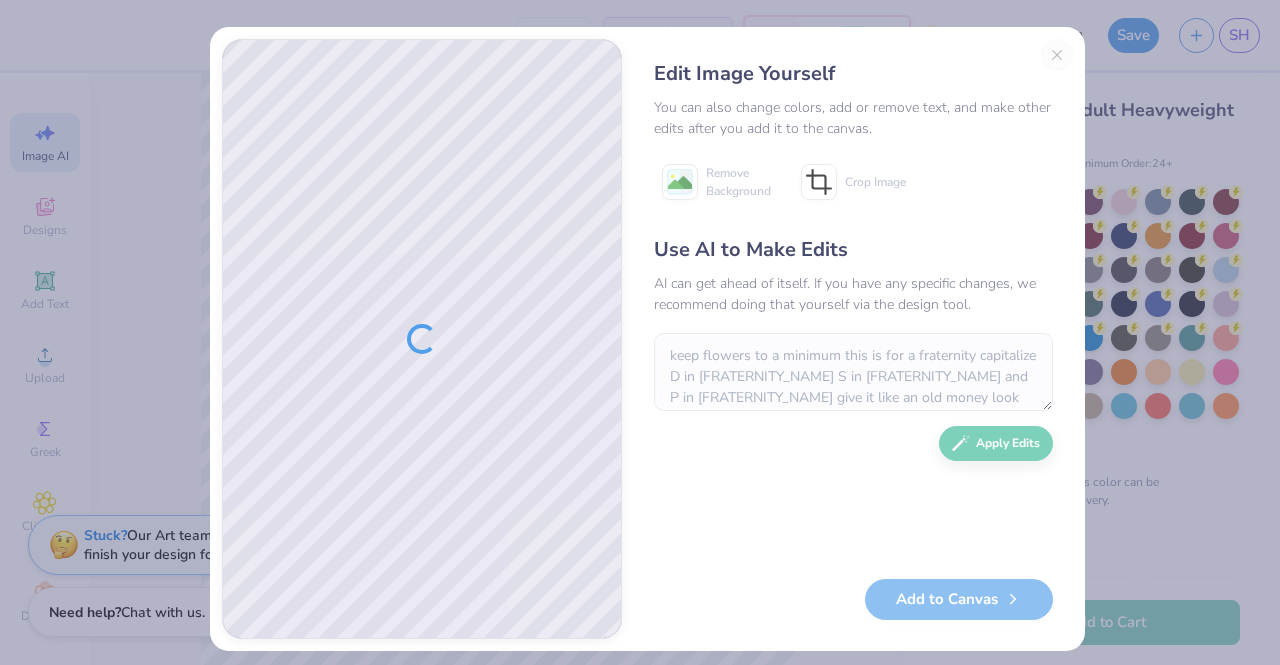 scroll, scrollTop: 0, scrollLeft: 0, axis: both 